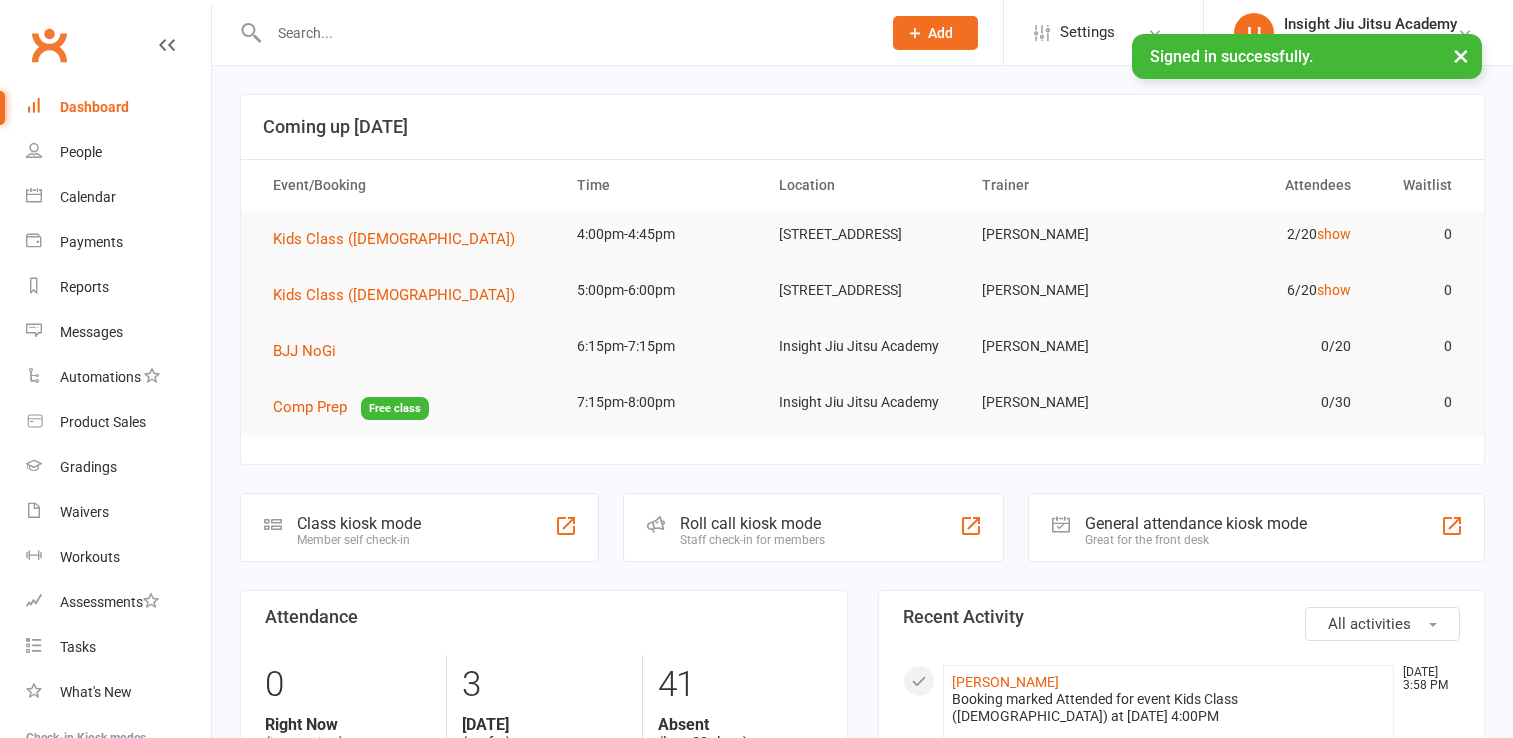 scroll, scrollTop: 0, scrollLeft: 0, axis: both 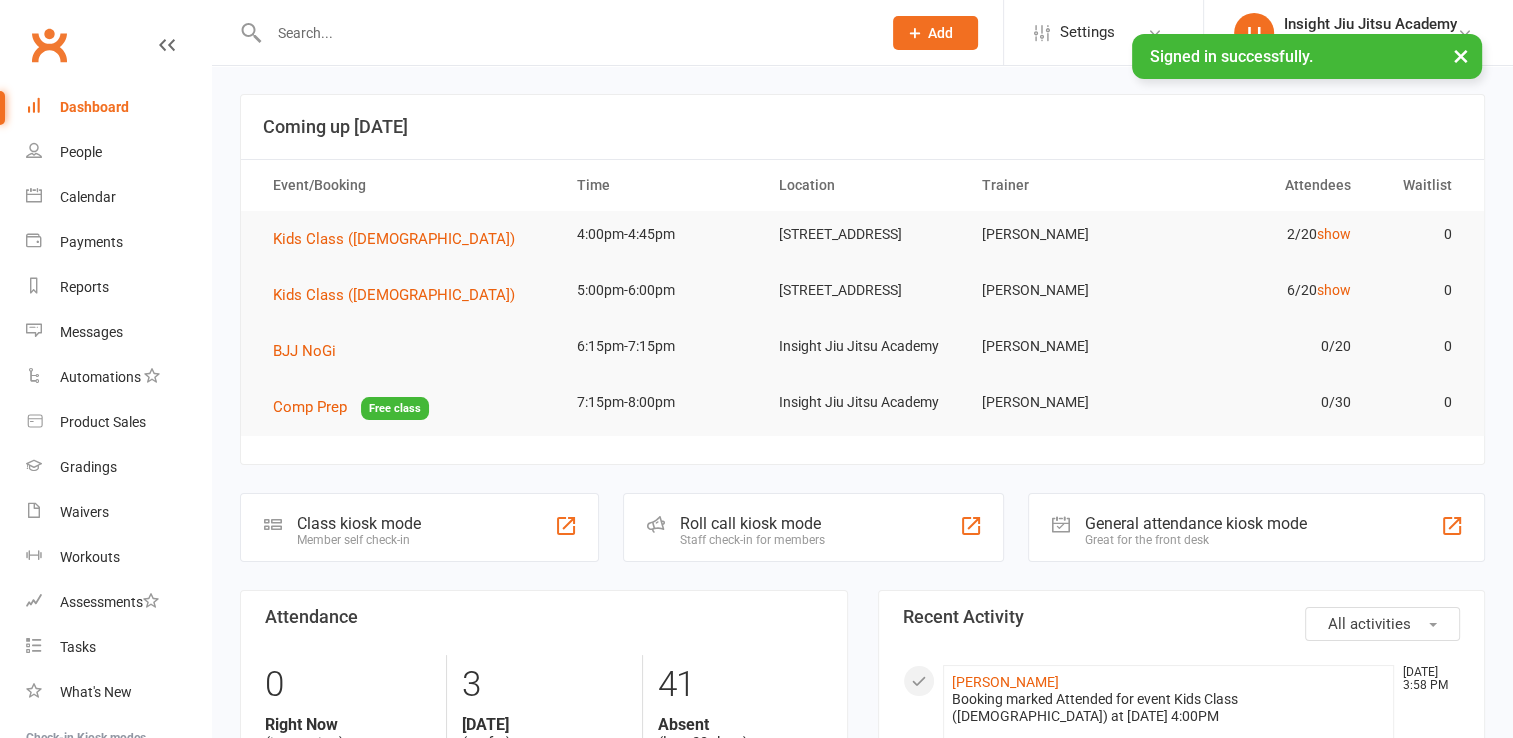 click at bounding box center (553, 32) 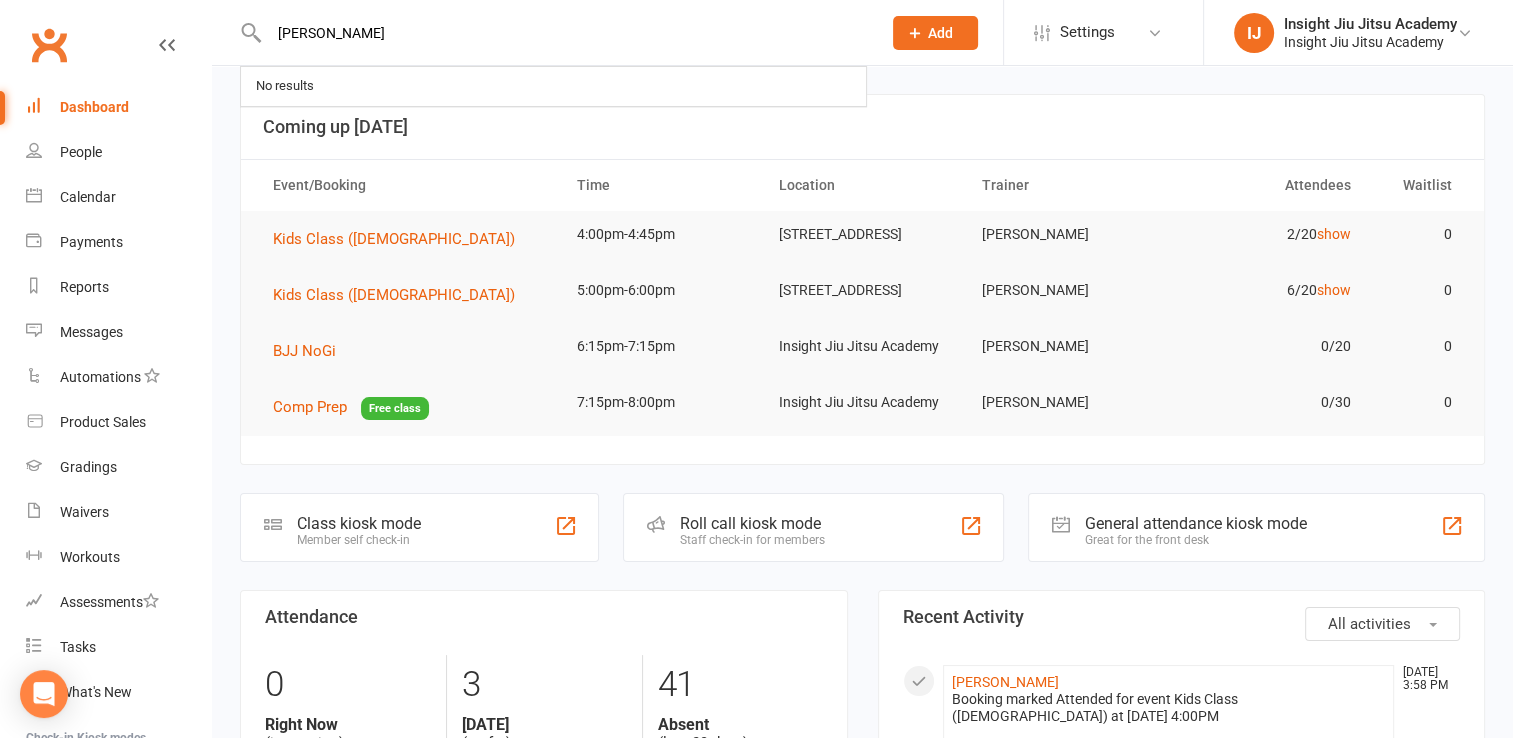 type on "[PERSON_NAME]" 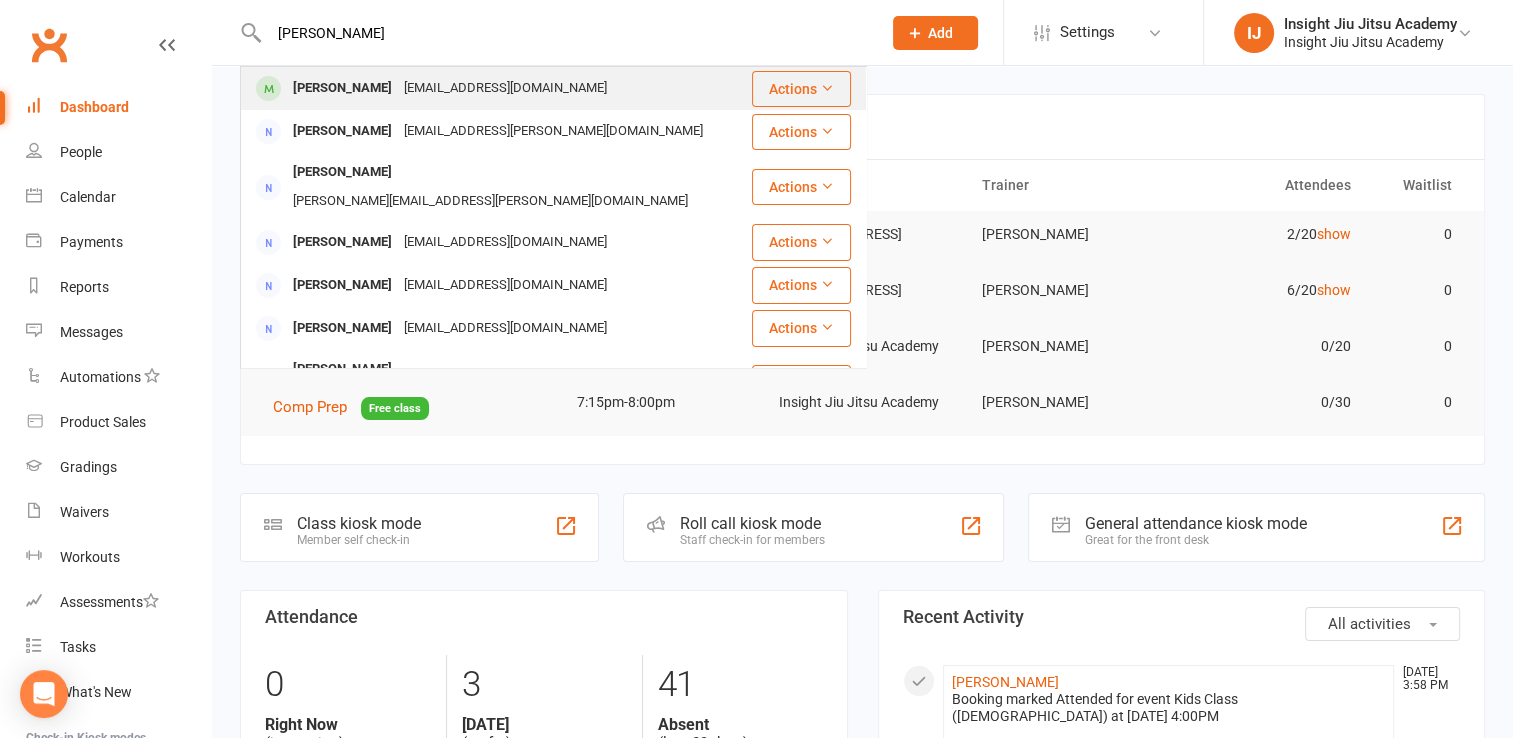 click on "[PERSON_NAME]" at bounding box center [342, 88] 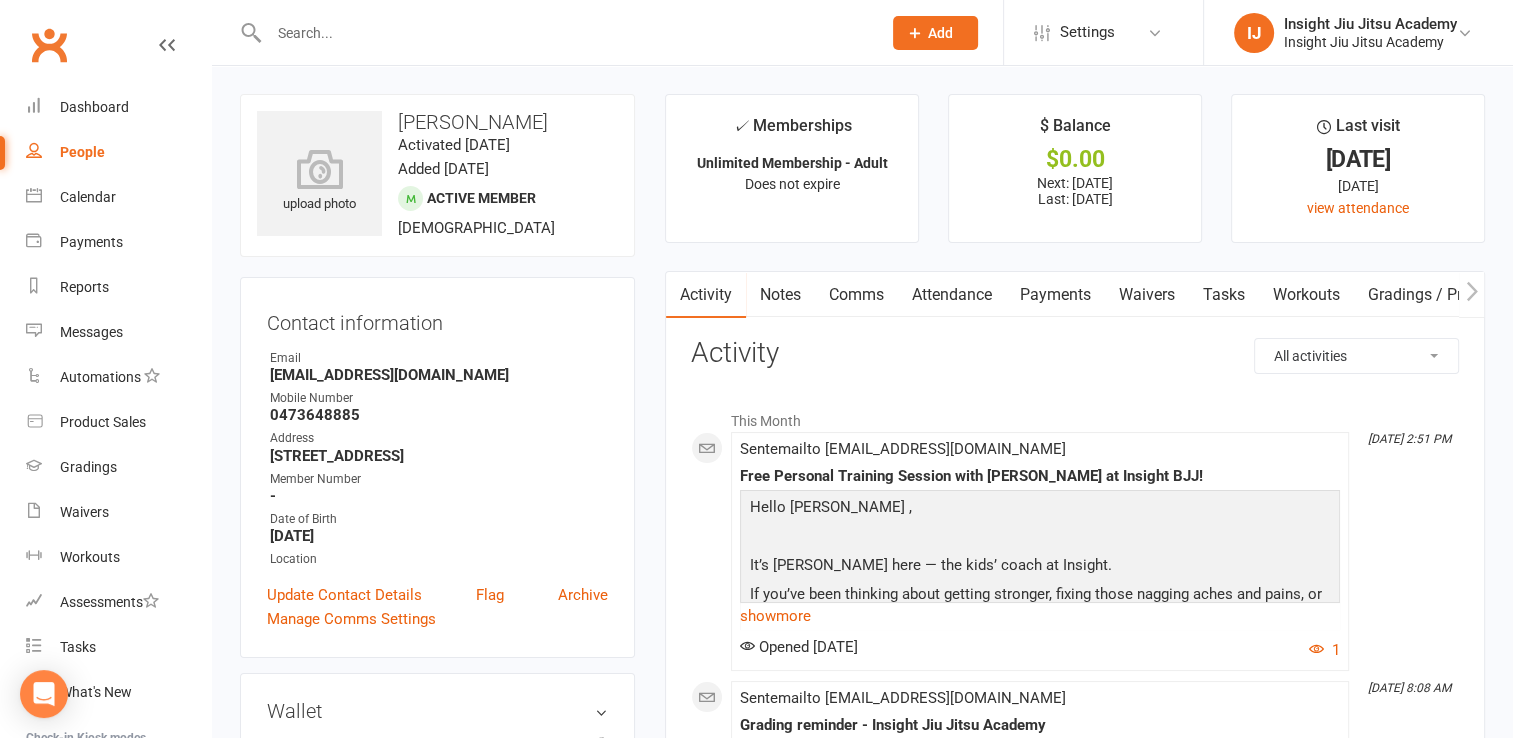 click on "Email first read at: [DATE] 10:41pm All activities Bookings / Attendances Communications Notes Failed SMSes Gradings Members Memberships Mobile App POS Sales Payments Credit Vouchers Prospects Reports Automations Tasks Waivers Workouts Kiosk Mode Consent Assessments Contact Flags Family Relationships Activity This Month [DATE] 2:51 PM   Sent  email  to   [EMAIL_ADDRESS][DOMAIN_NAME]   Free Personal Training Session with [PERSON_NAME] at Insight BJJ! Hello Will  ,   It’s [PERSON_NAME] here — the kids’ coach at Insight. If you’ve been thinking about getting stronger, fixing those nagging aches and pains, or finally starting a proper strength routine, I’ve got something special for you. I’m offering all adult members a completely free 1-on-1 strength and conditioning session. (Valued at $100 — no catch, no pressure.) This session is tailored to you and your goals — especially if you’re a grappler looking to: Build functional strength and muscle Improve your mobility and bulletproof your joints   0431690549" at bounding box center (1075, 1605) 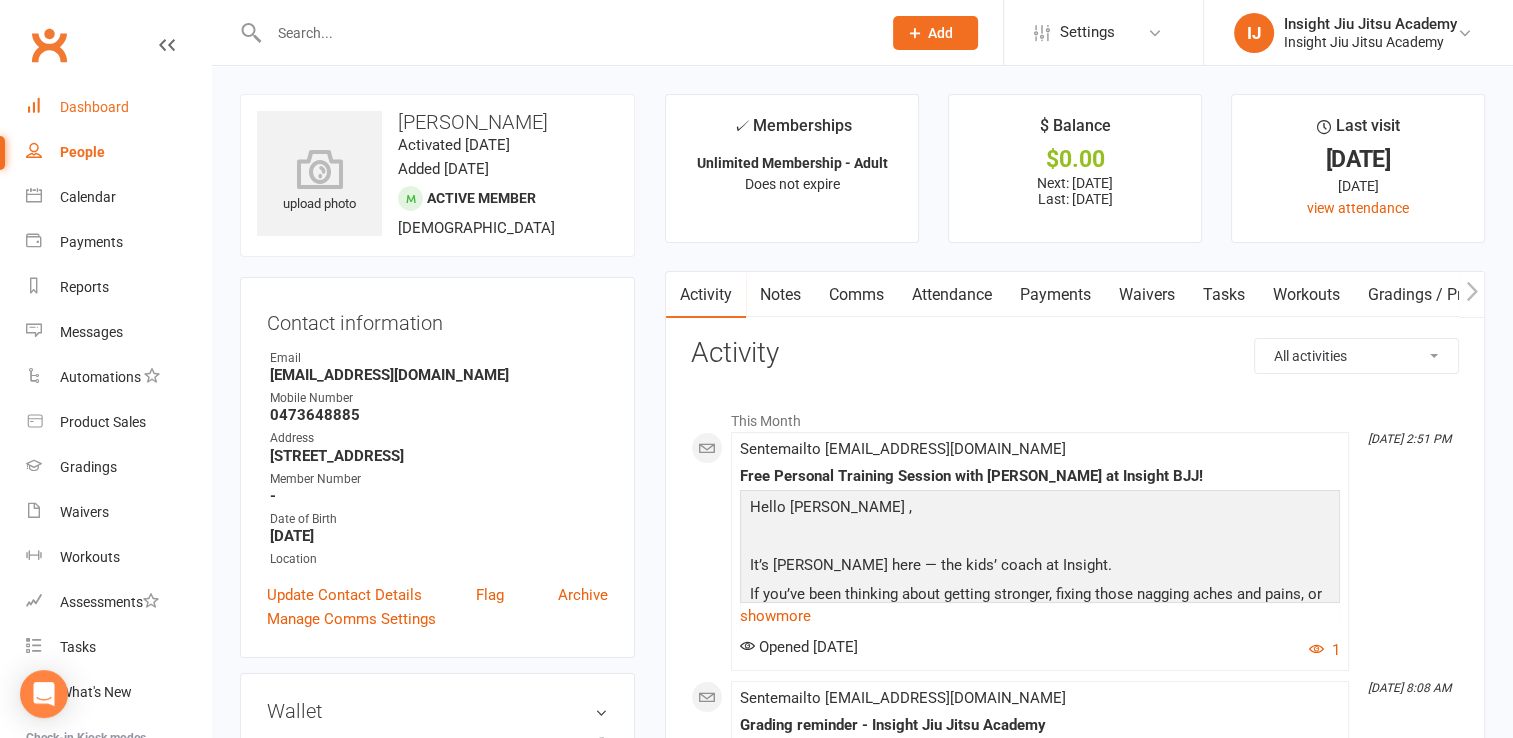 click on "Dashboard" at bounding box center [94, 107] 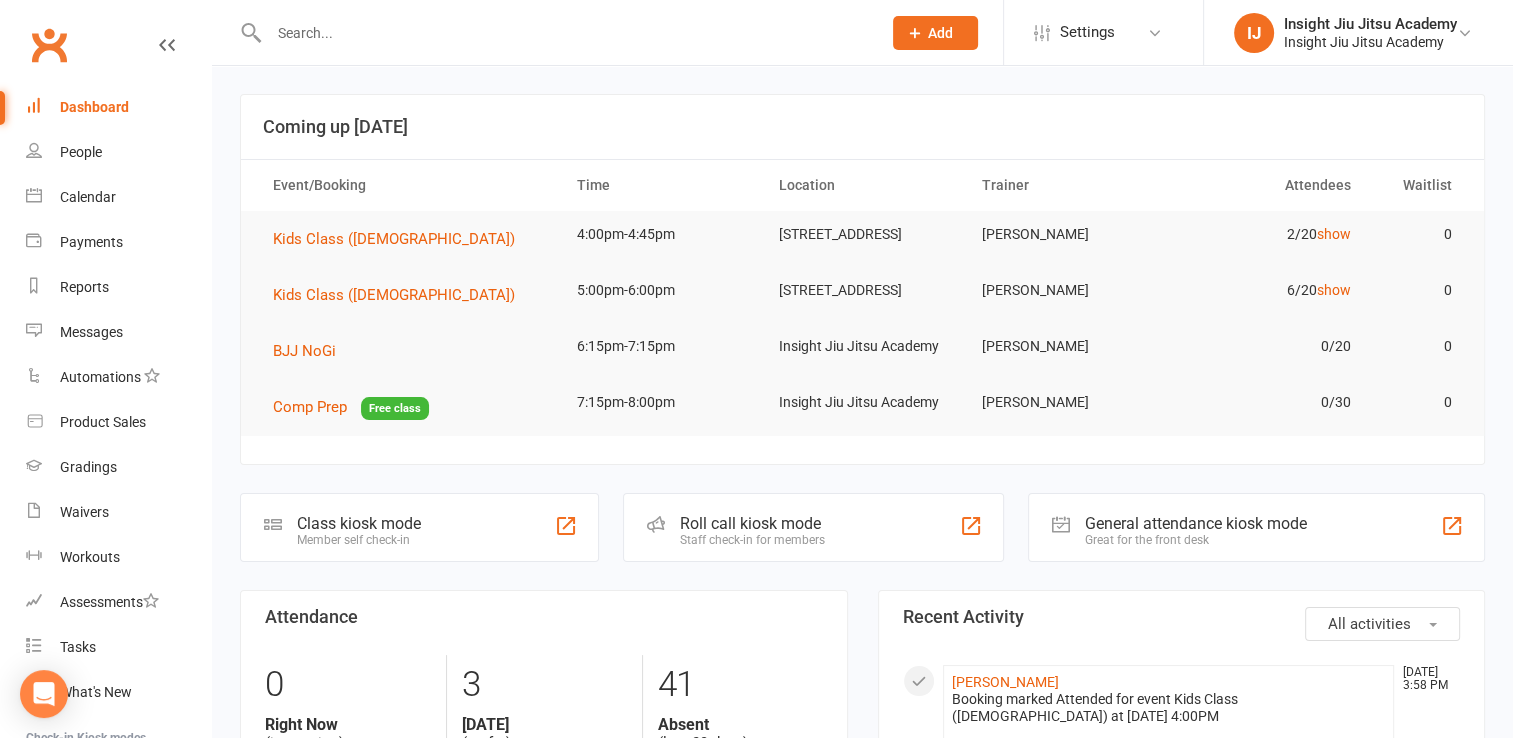 scroll, scrollTop: 292, scrollLeft: 0, axis: vertical 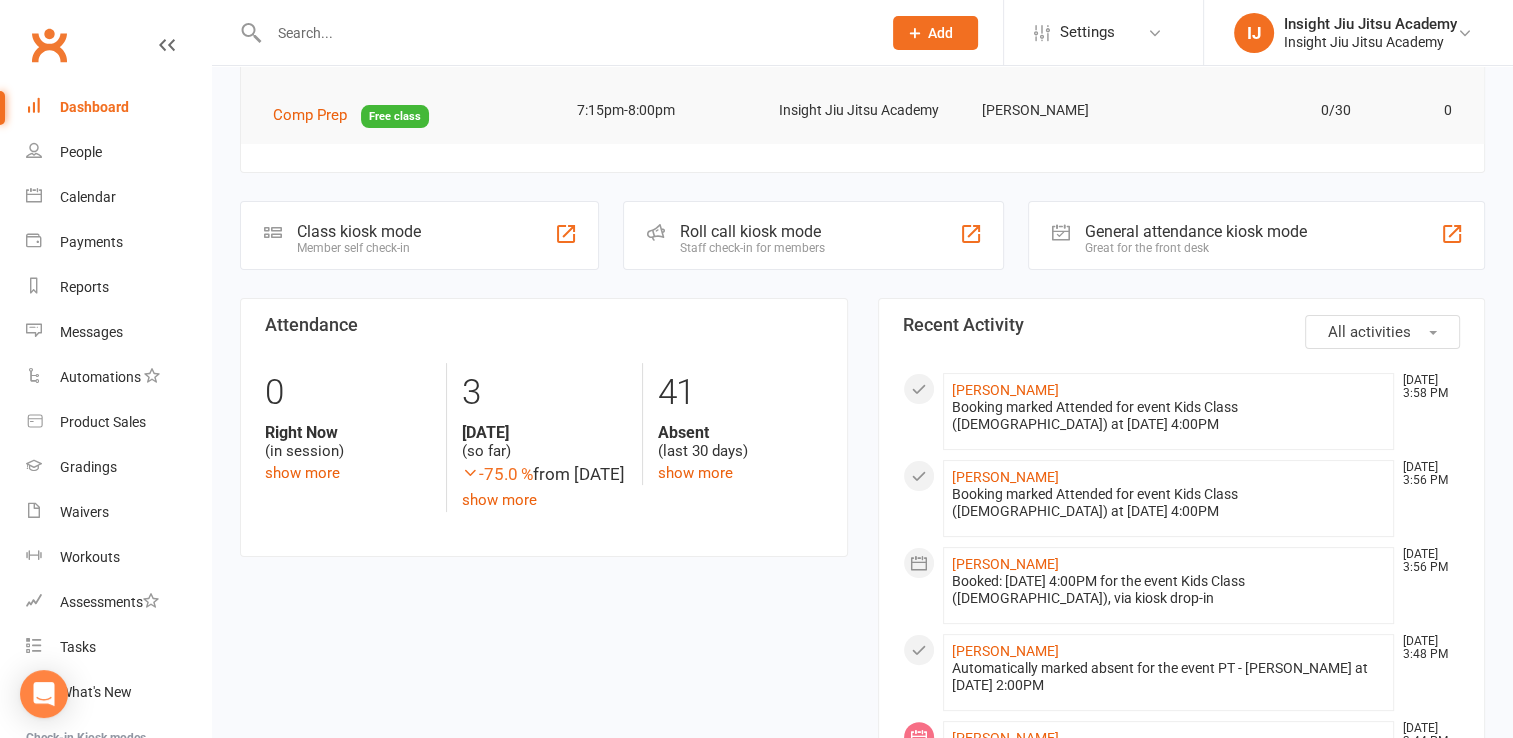 click at bounding box center (565, 33) 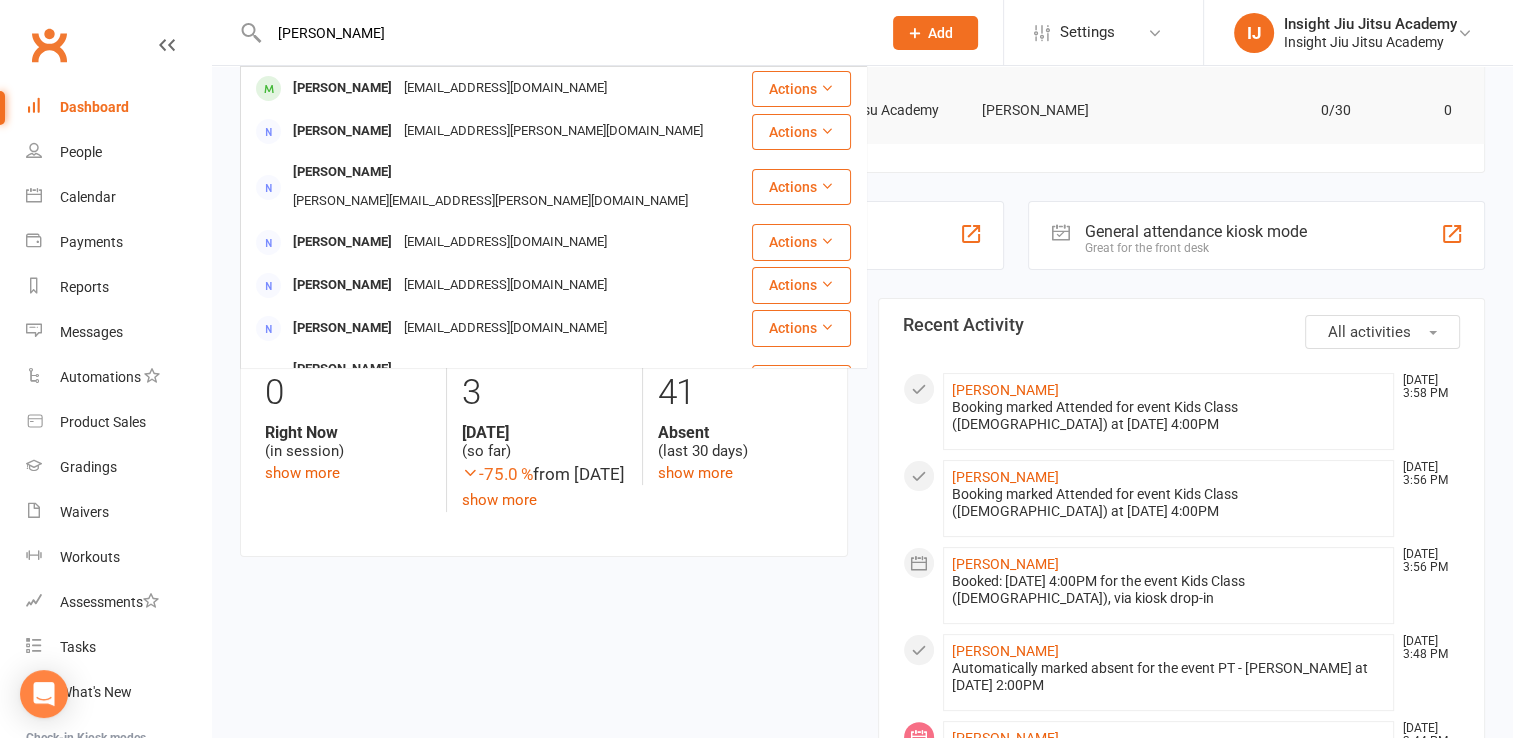 type on "[PERSON_NAME]" 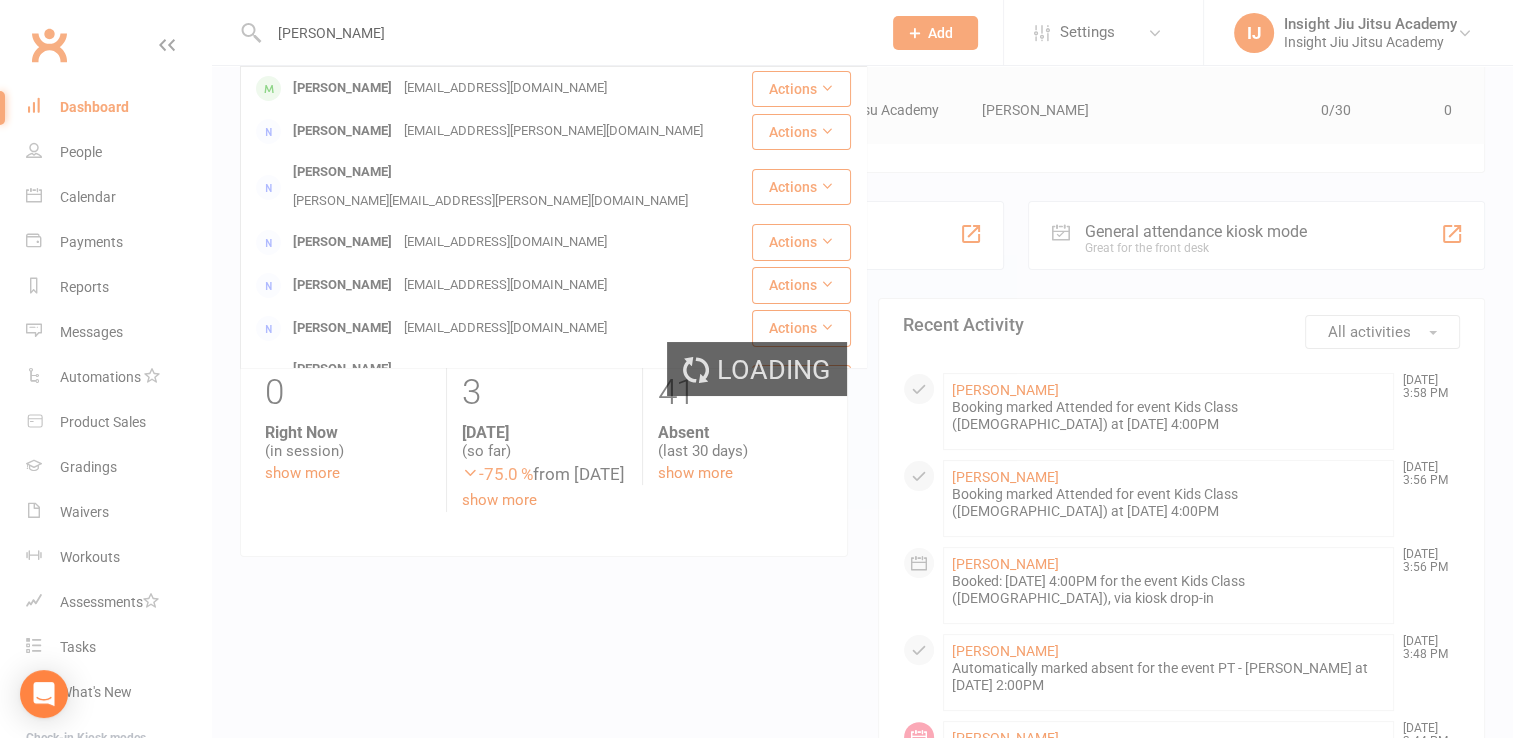 type 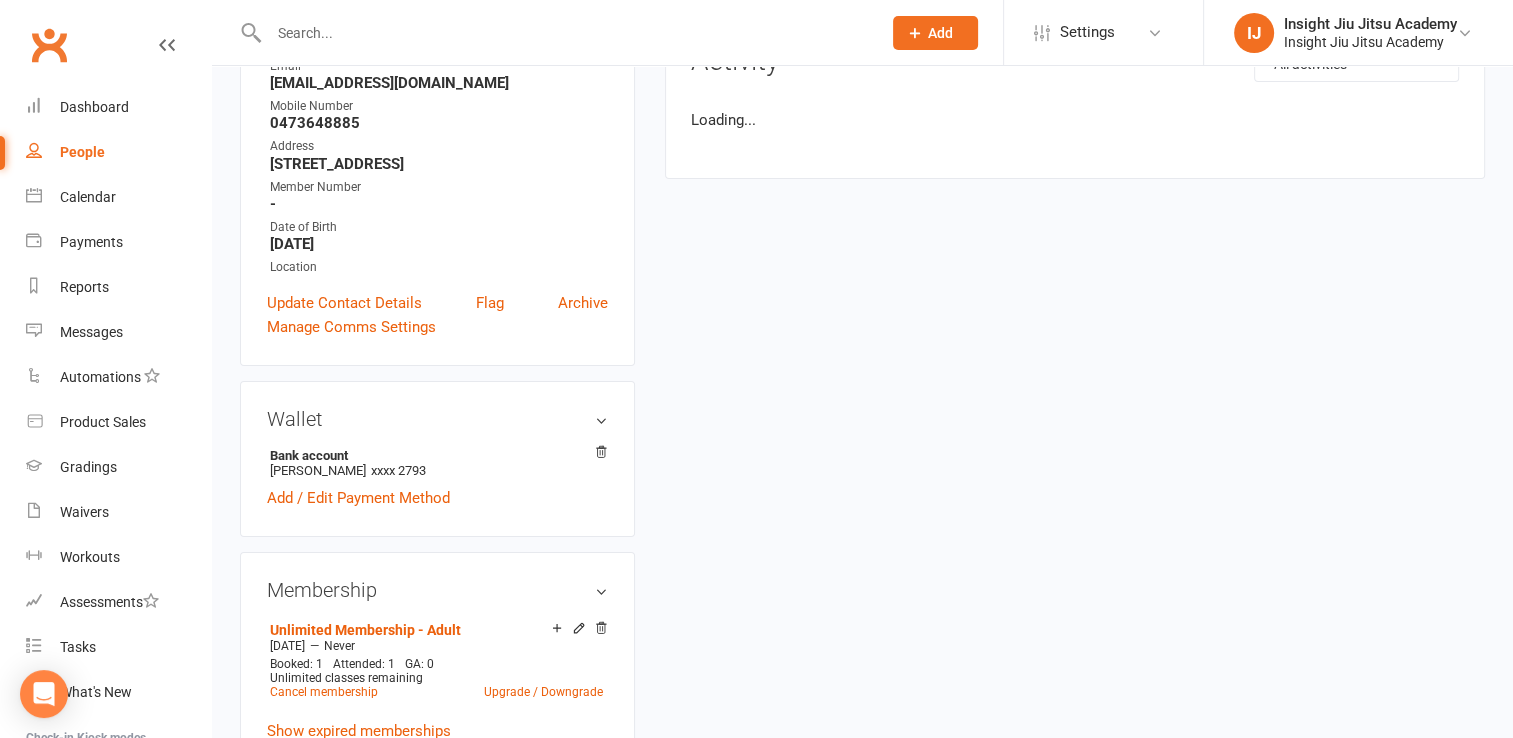 scroll, scrollTop: 0, scrollLeft: 0, axis: both 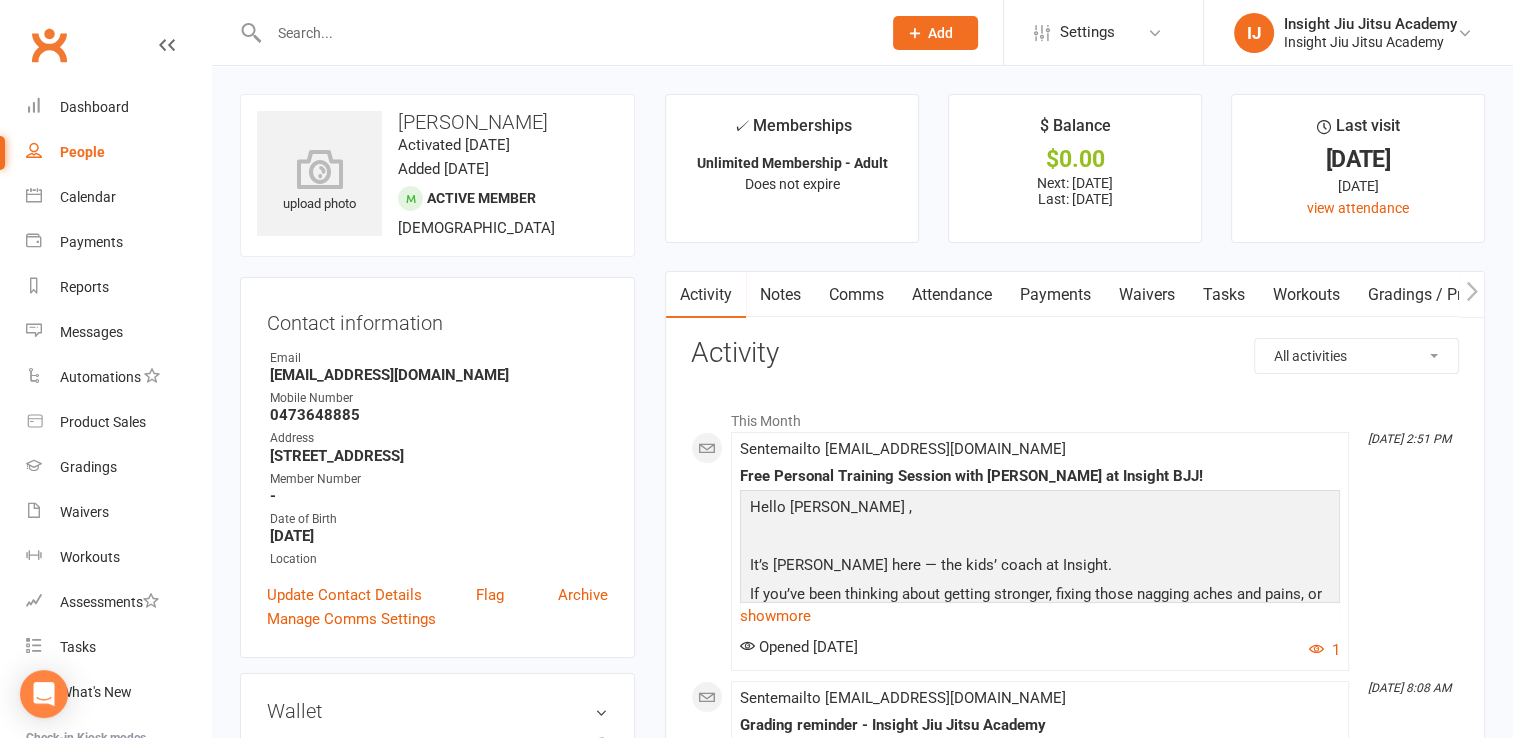 click on "Payments" at bounding box center [1055, 295] 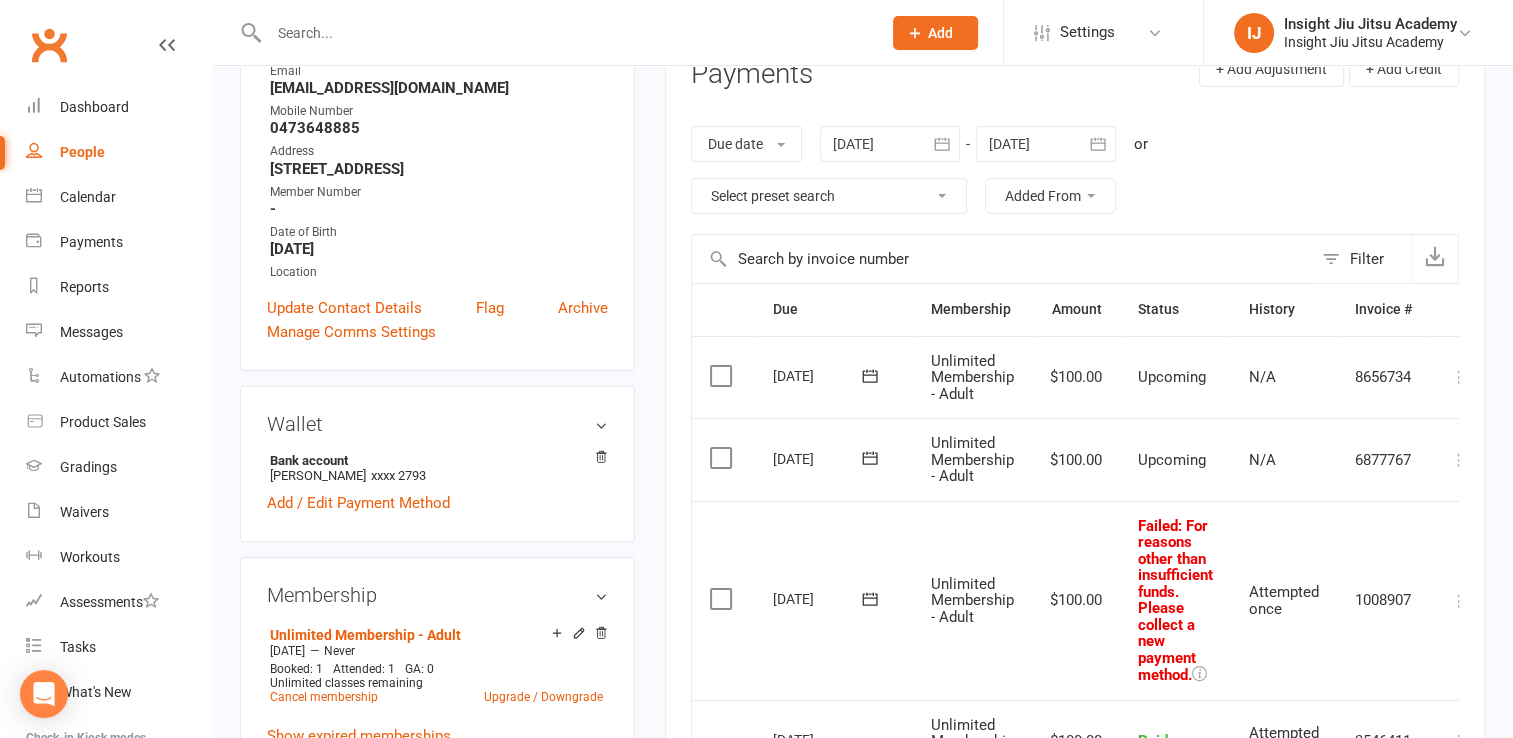 scroll, scrollTop: 288, scrollLeft: 0, axis: vertical 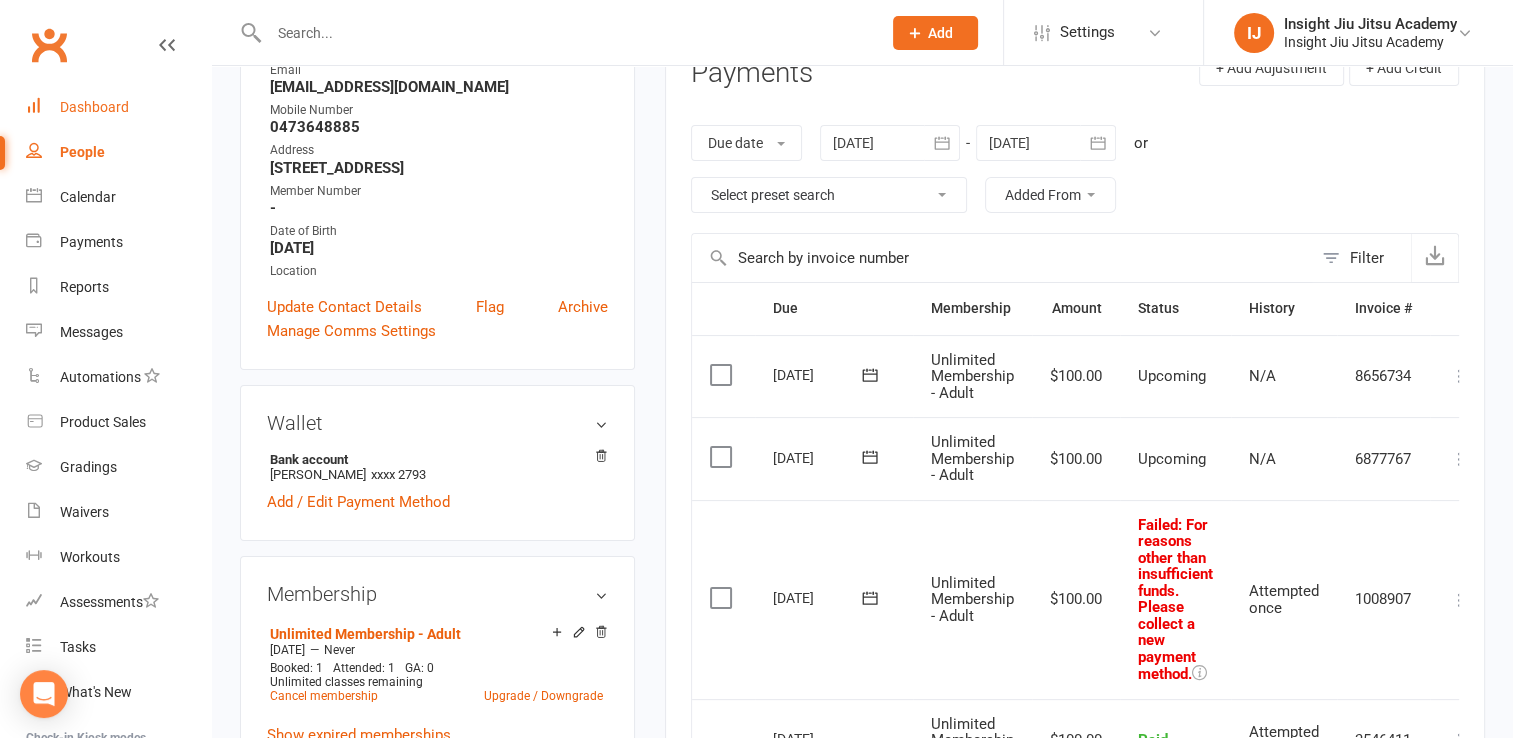 click on "Dashboard" at bounding box center [118, 107] 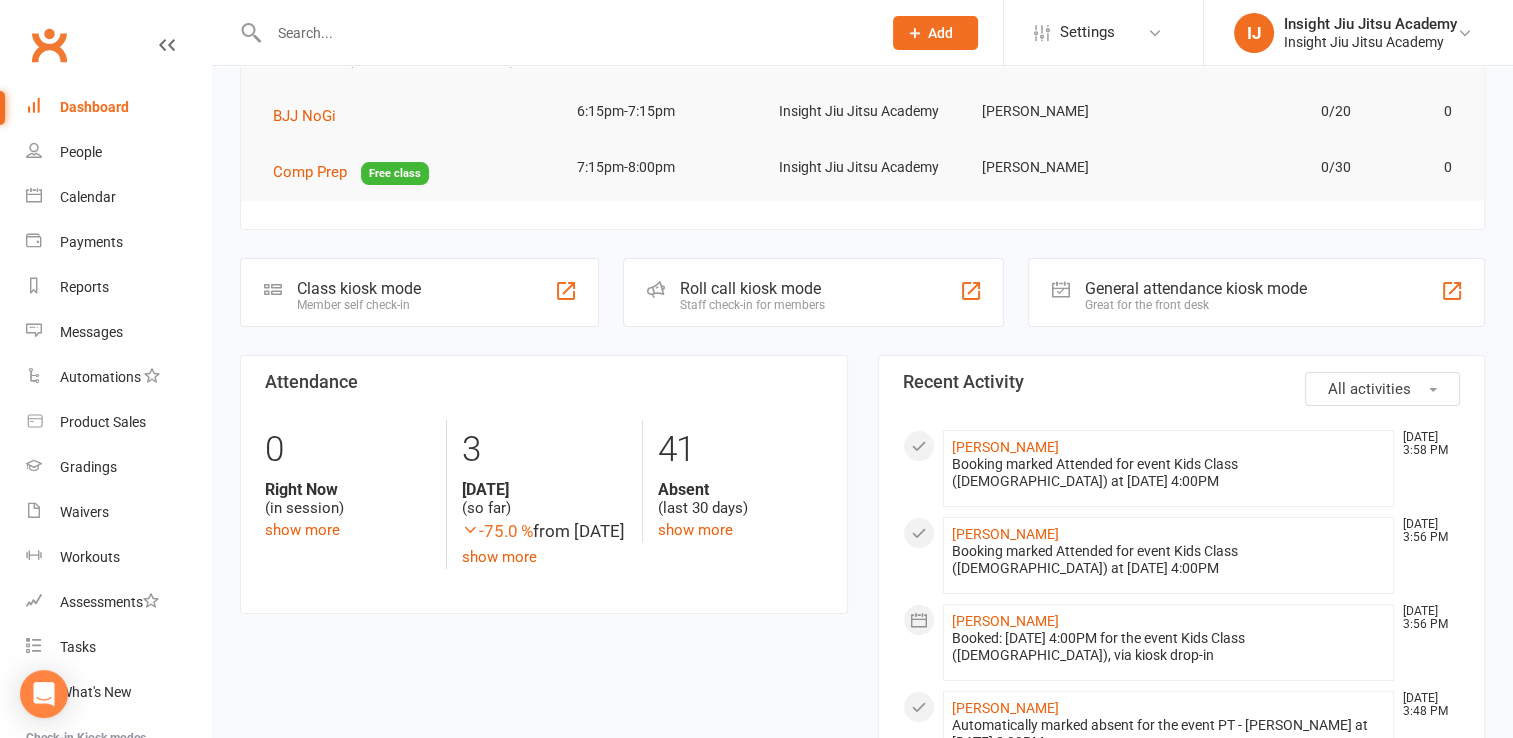 scroll, scrollTop: 234, scrollLeft: 0, axis: vertical 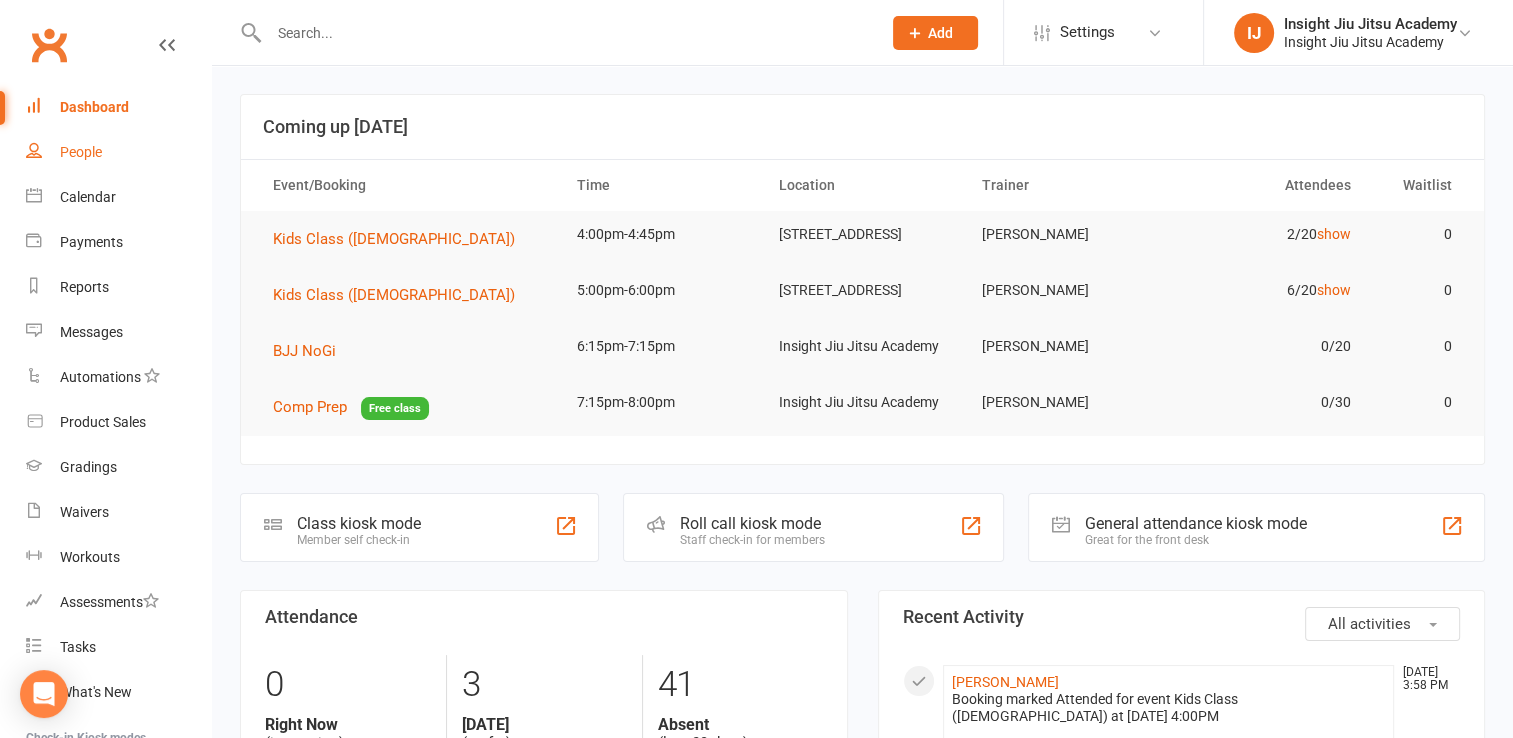 click on "People" at bounding box center [118, 152] 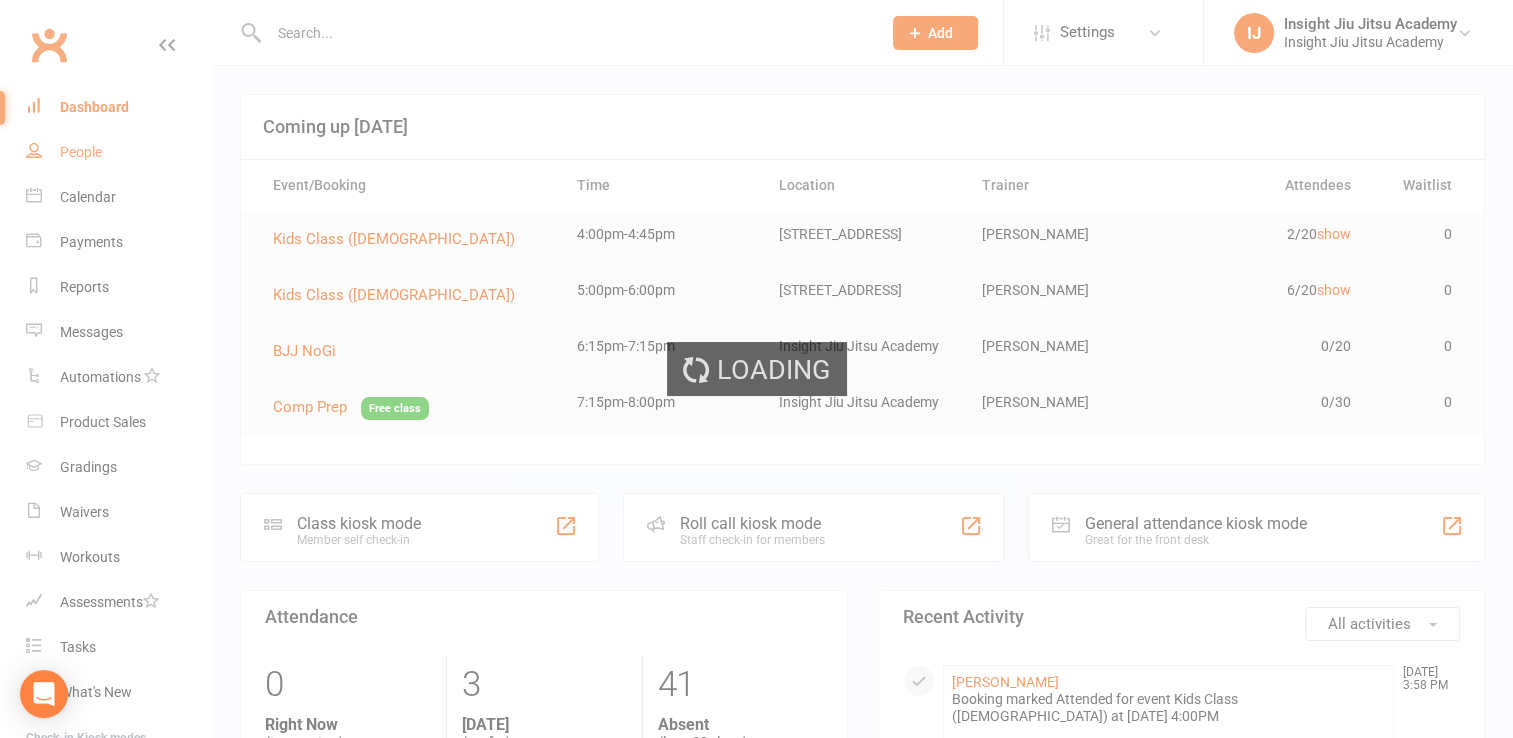 select on "100" 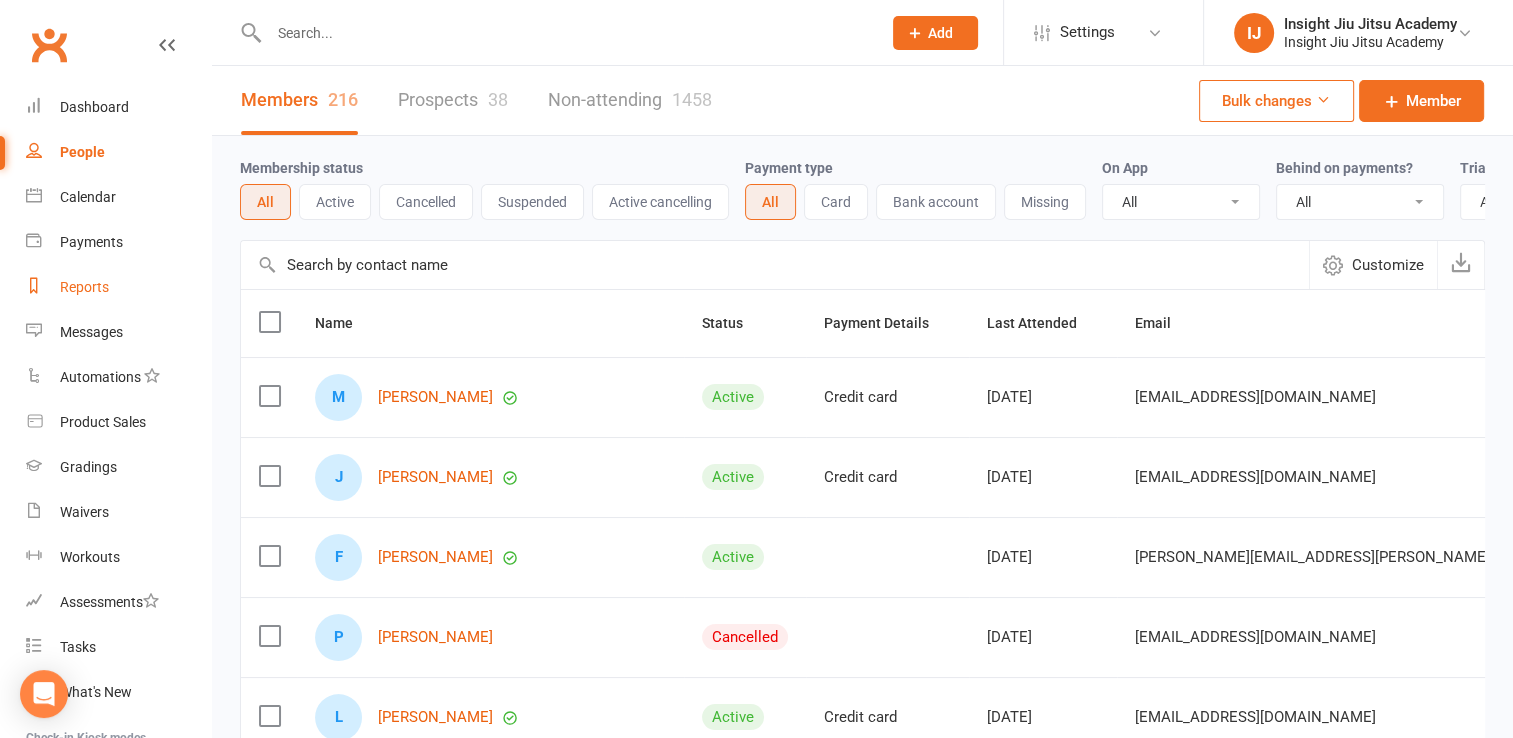 click on "Reports" at bounding box center (84, 287) 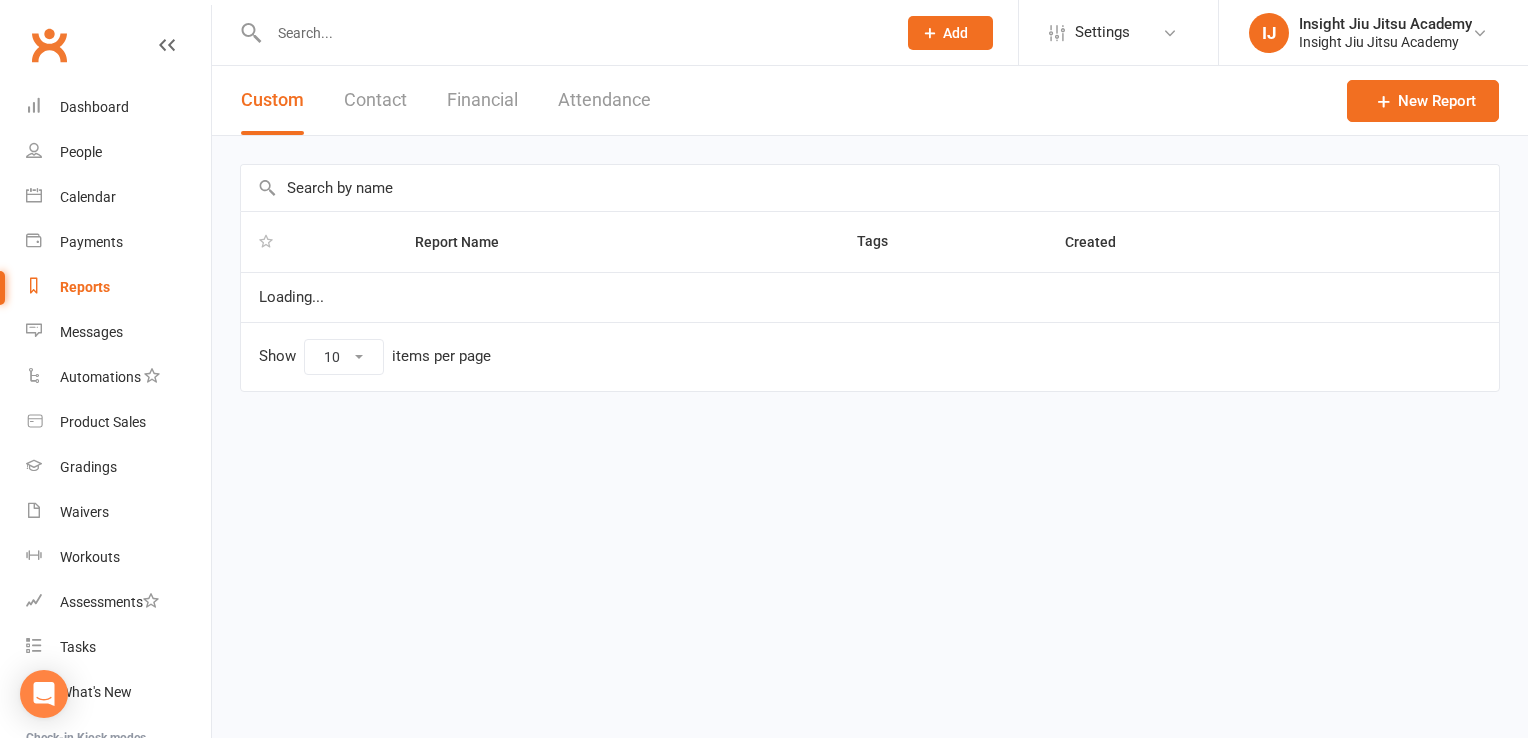 select on "100" 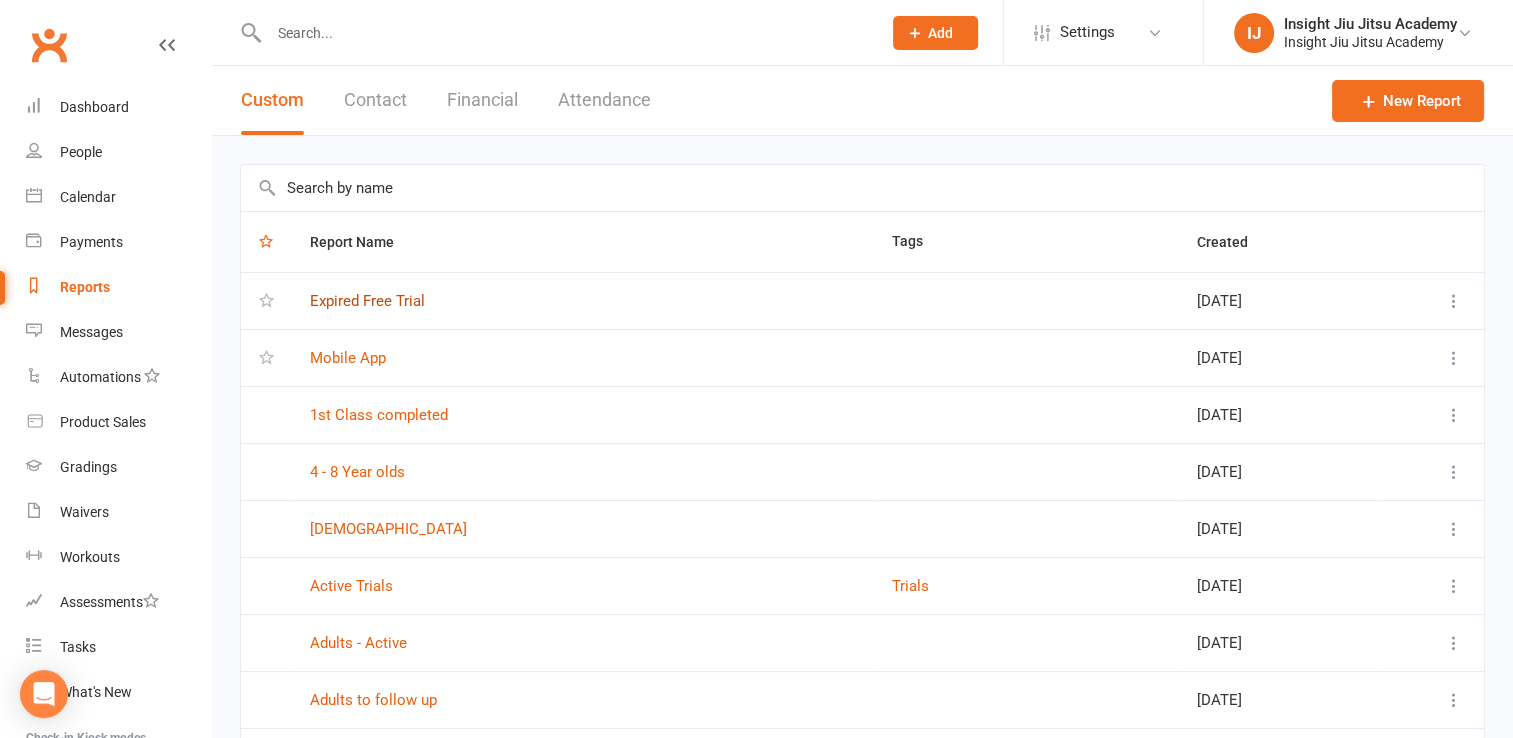 click on "Expired Free Trial" at bounding box center [367, 301] 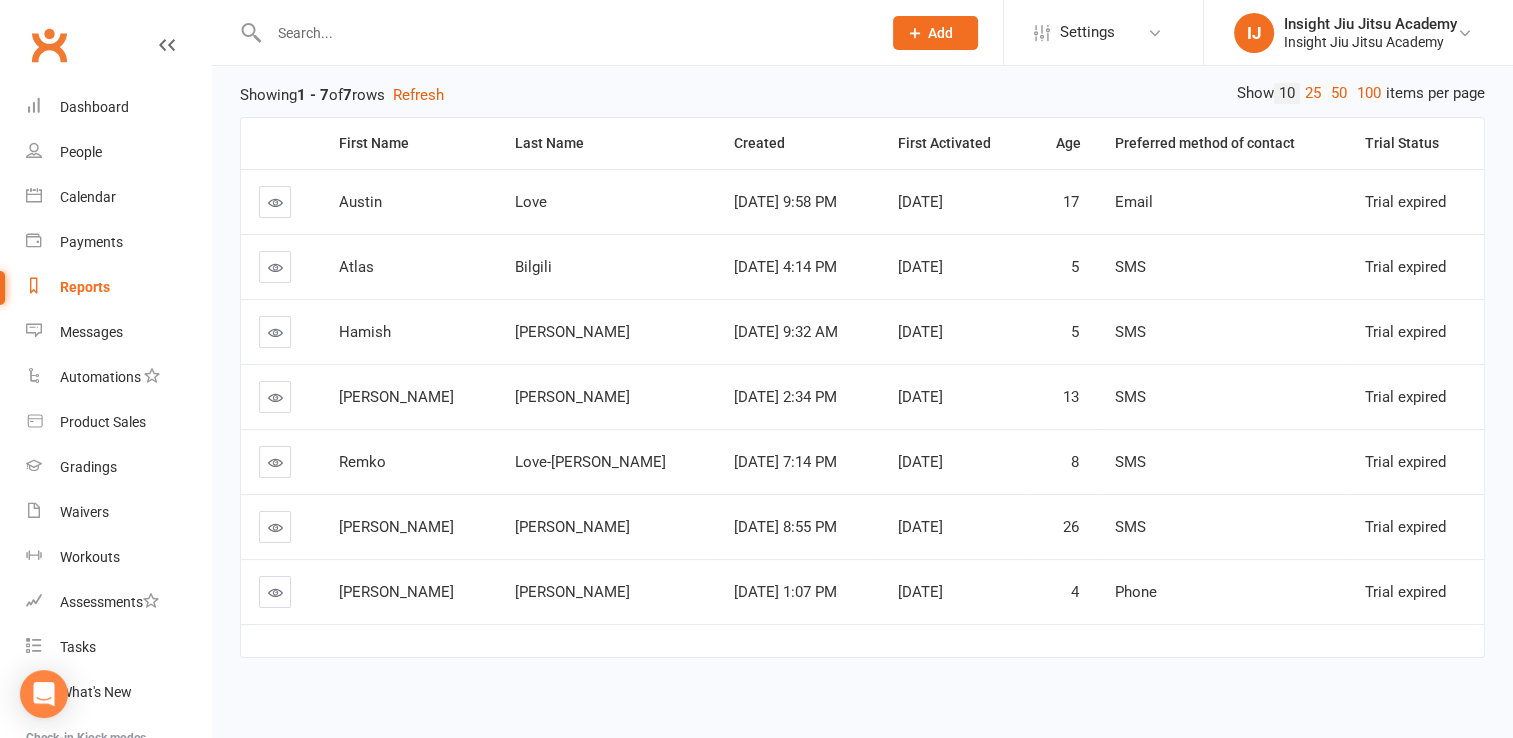 scroll, scrollTop: 252, scrollLeft: 0, axis: vertical 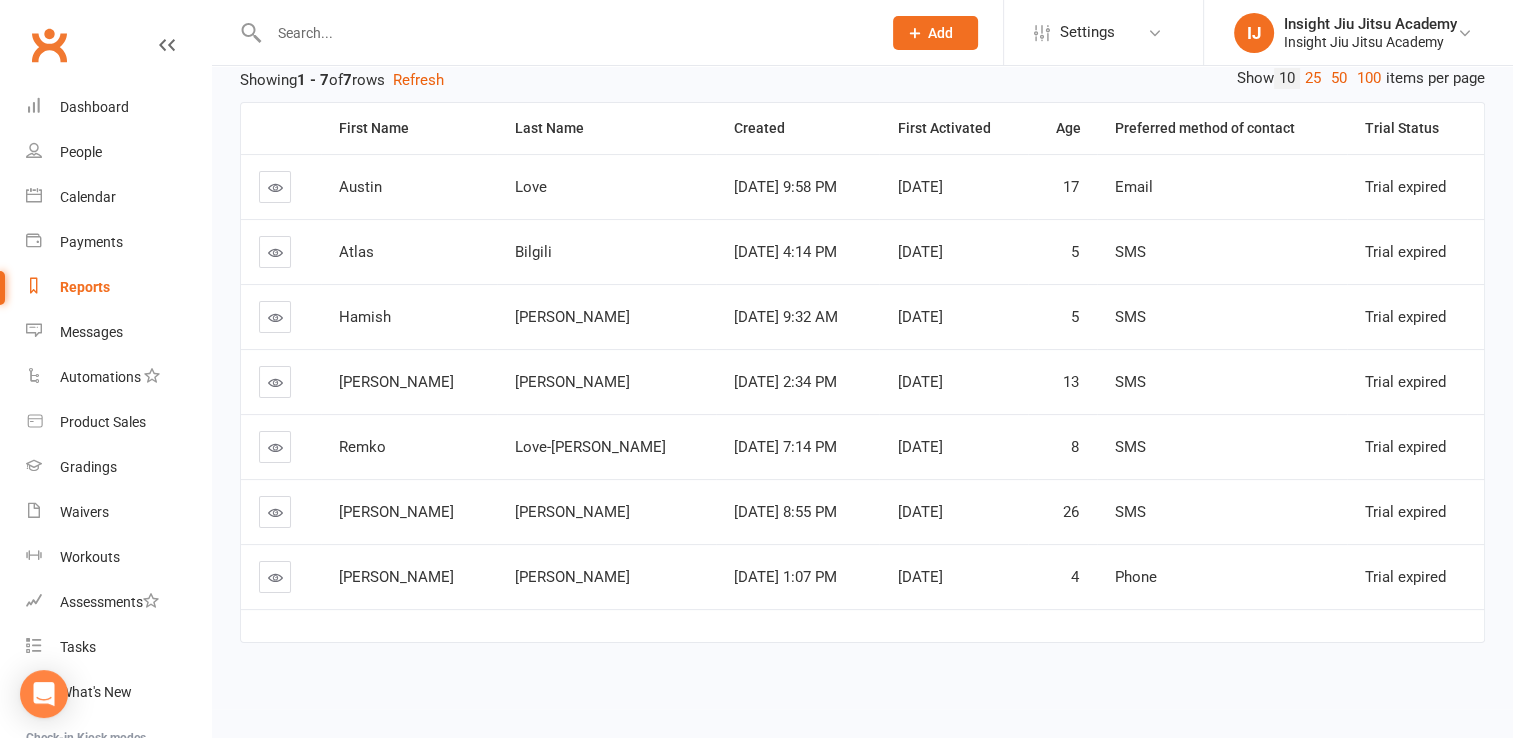 click at bounding box center [275, 577] 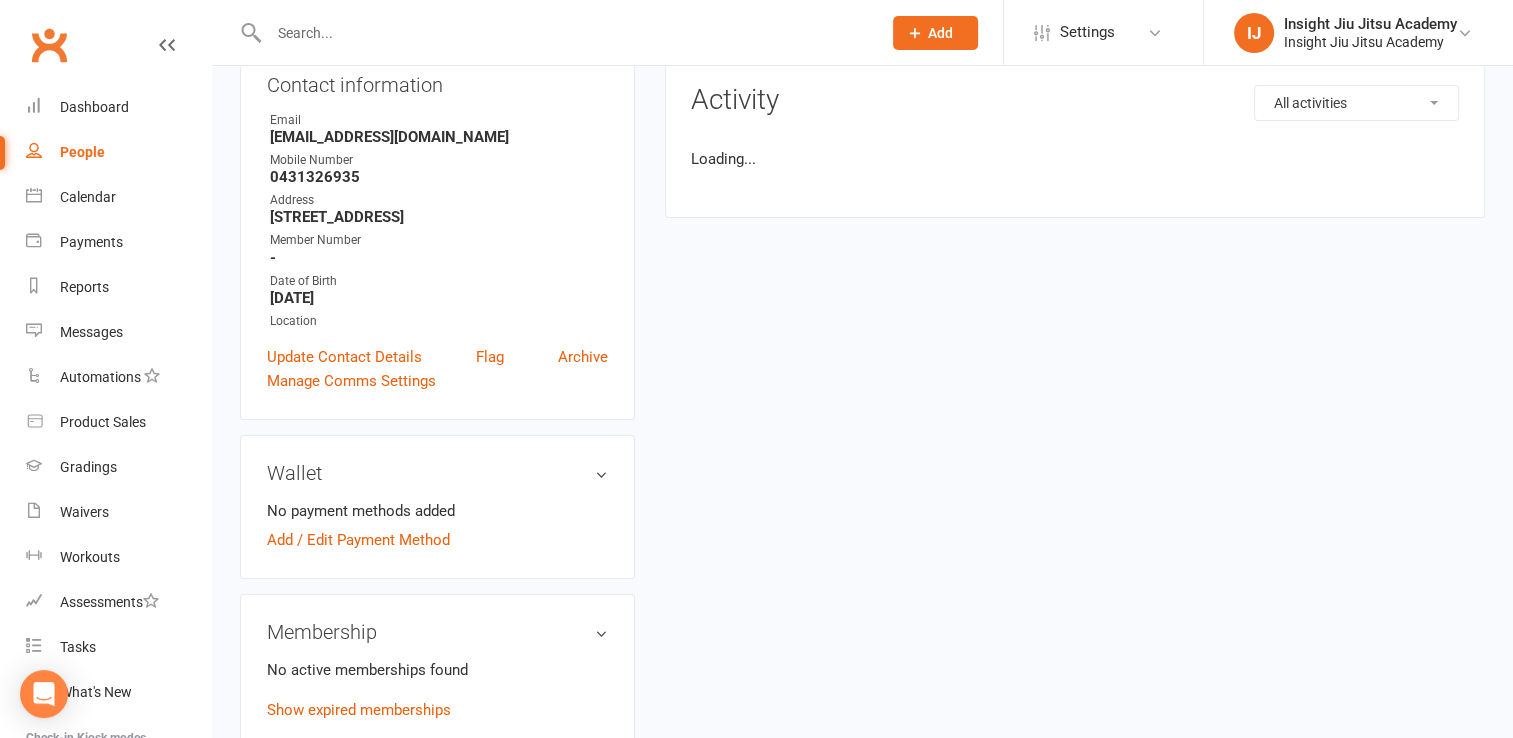 scroll, scrollTop: 0, scrollLeft: 0, axis: both 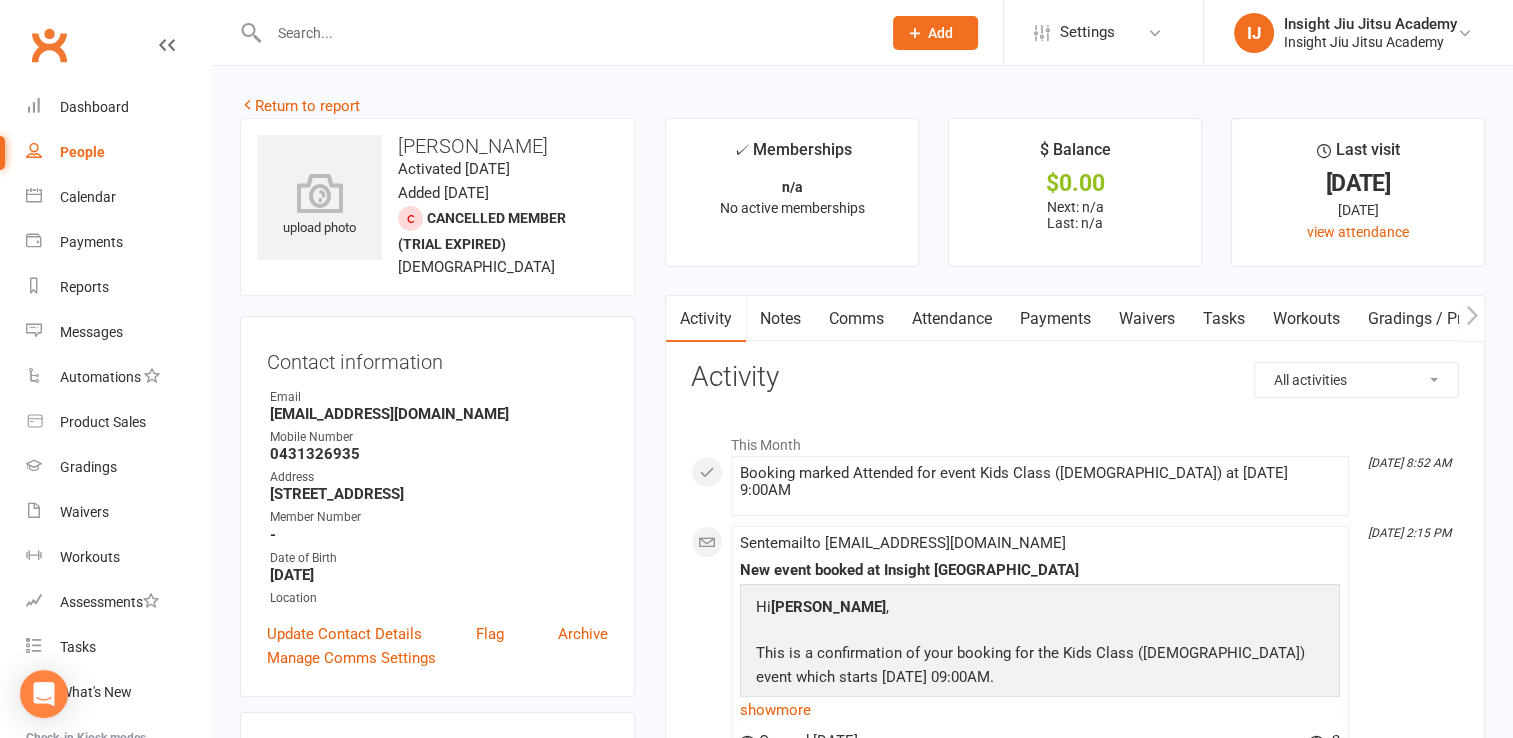 click on "Waivers" at bounding box center [1147, 319] 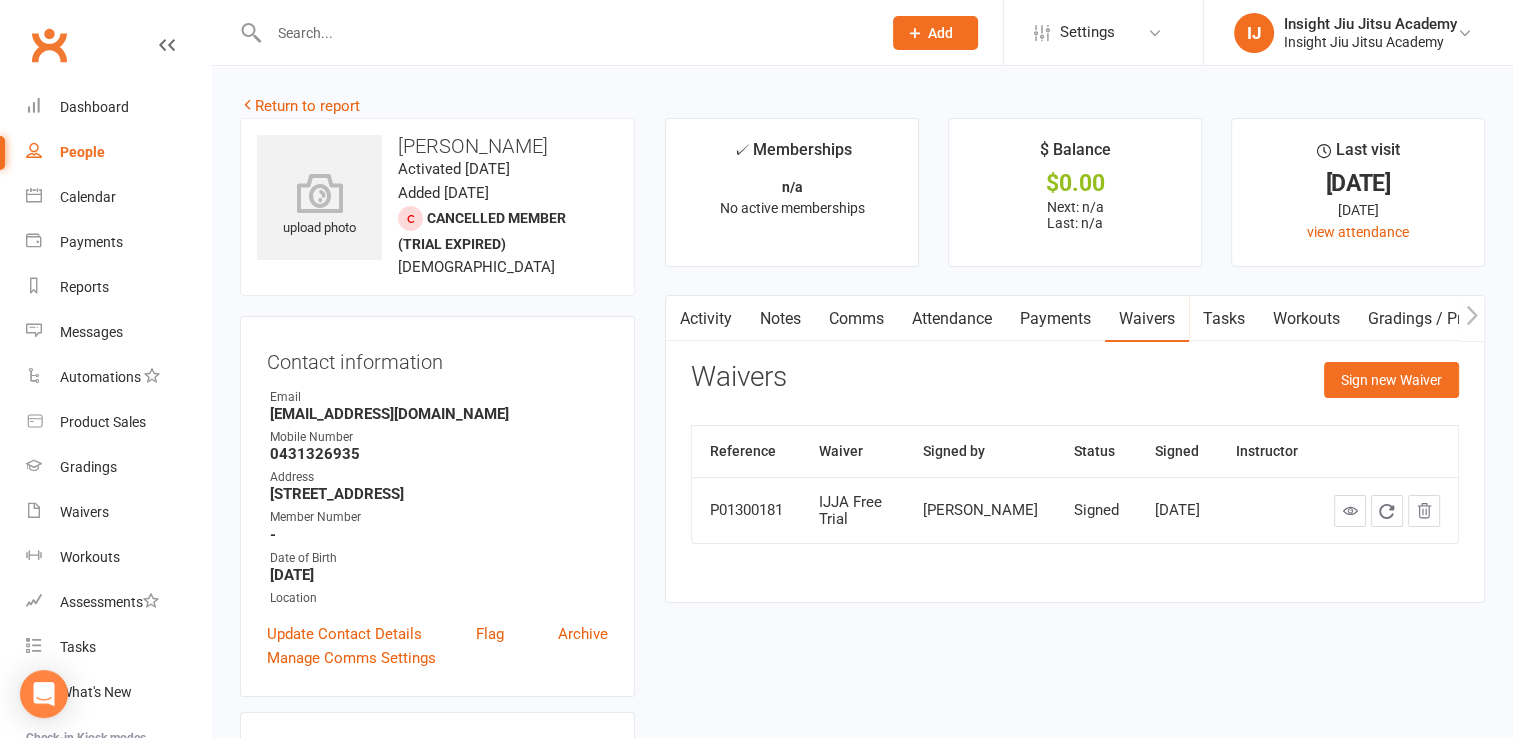click on "Waivers Sign new Waiver Reference Waiver Signed by Status Signed Instructor P01300181 IJJA Free Trial [PERSON_NAME] Signed [DATE]" at bounding box center (1075, 467) 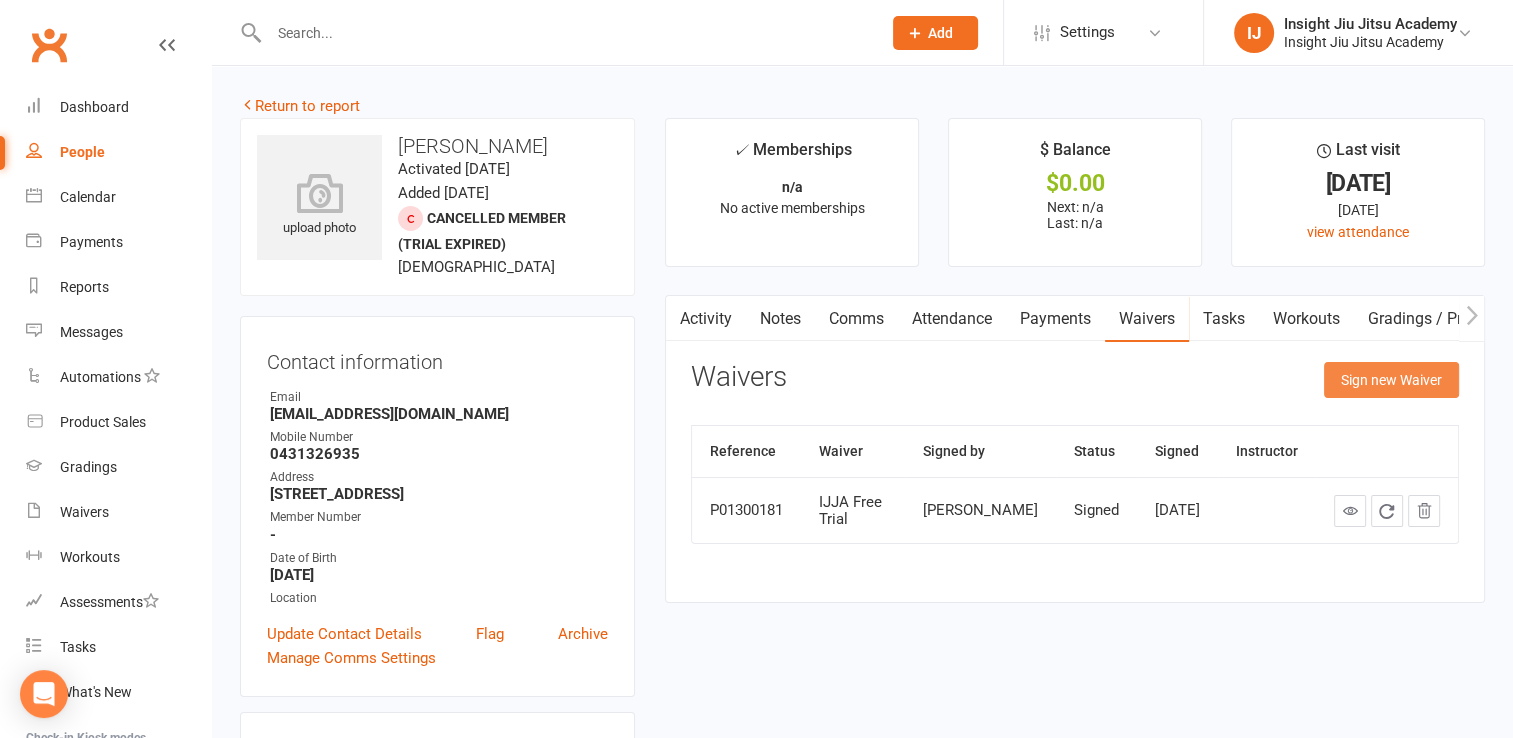 click on "Sign new Waiver" at bounding box center [1391, 380] 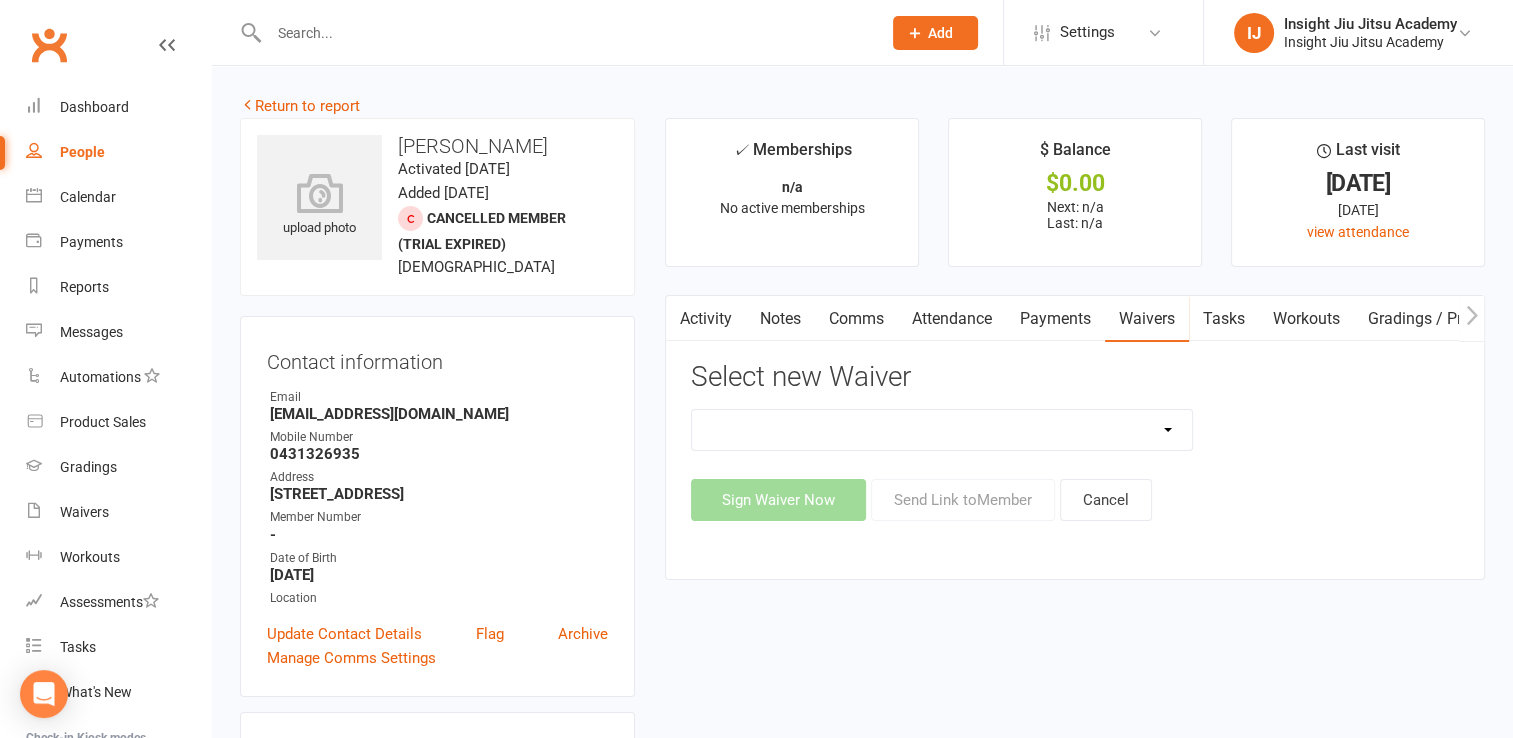 click on "Select new Waiver IJJA Free Trial IJJA Membership IJJA Membership Renewal Insight Personal Training Sessions Sign Waiver Now Send Link to  Member Cancel" at bounding box center [1075, 441] 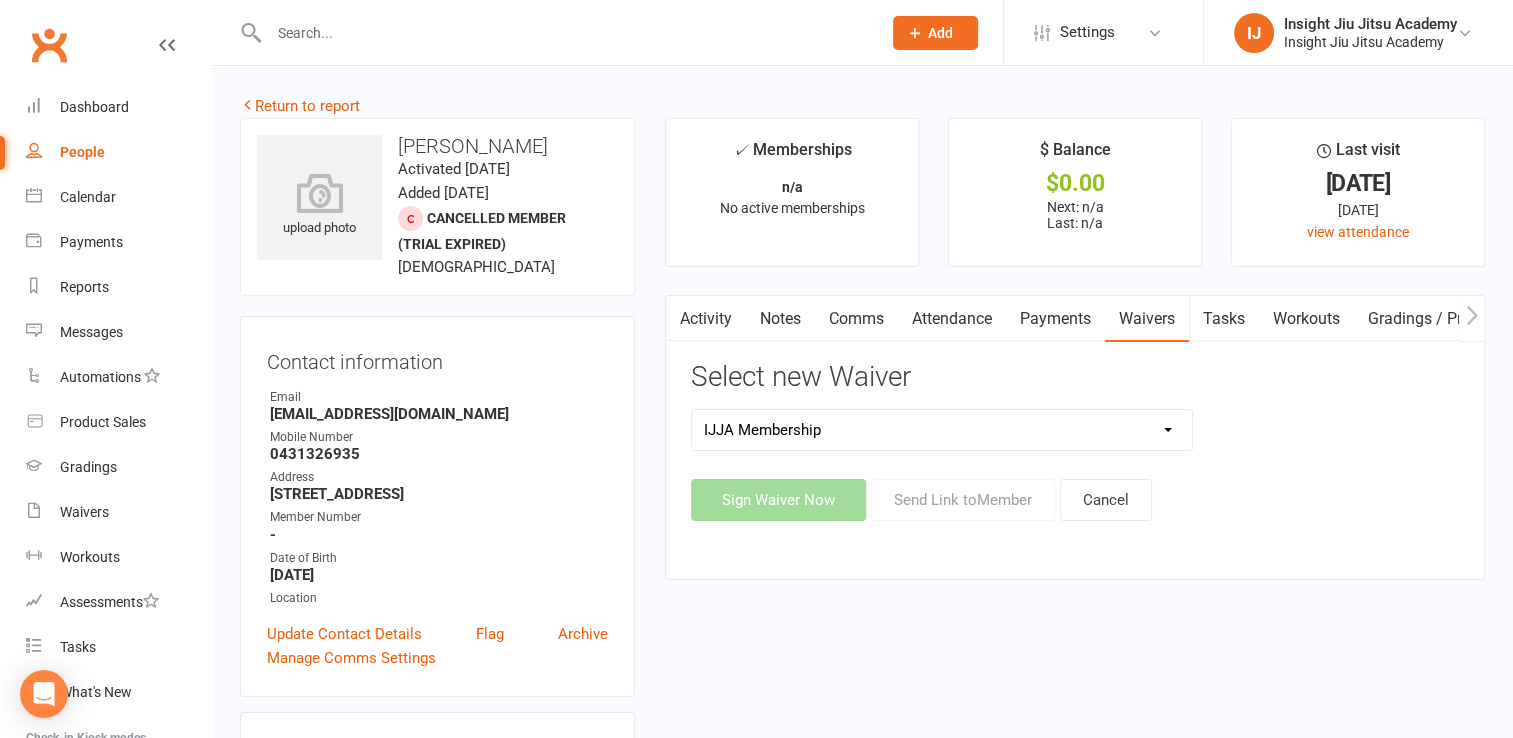 click on "IJJA Free Trial IJJA Membership IJJA Membership Renewal Insight Personal Training Sessions" at bounding box center [942, 430] 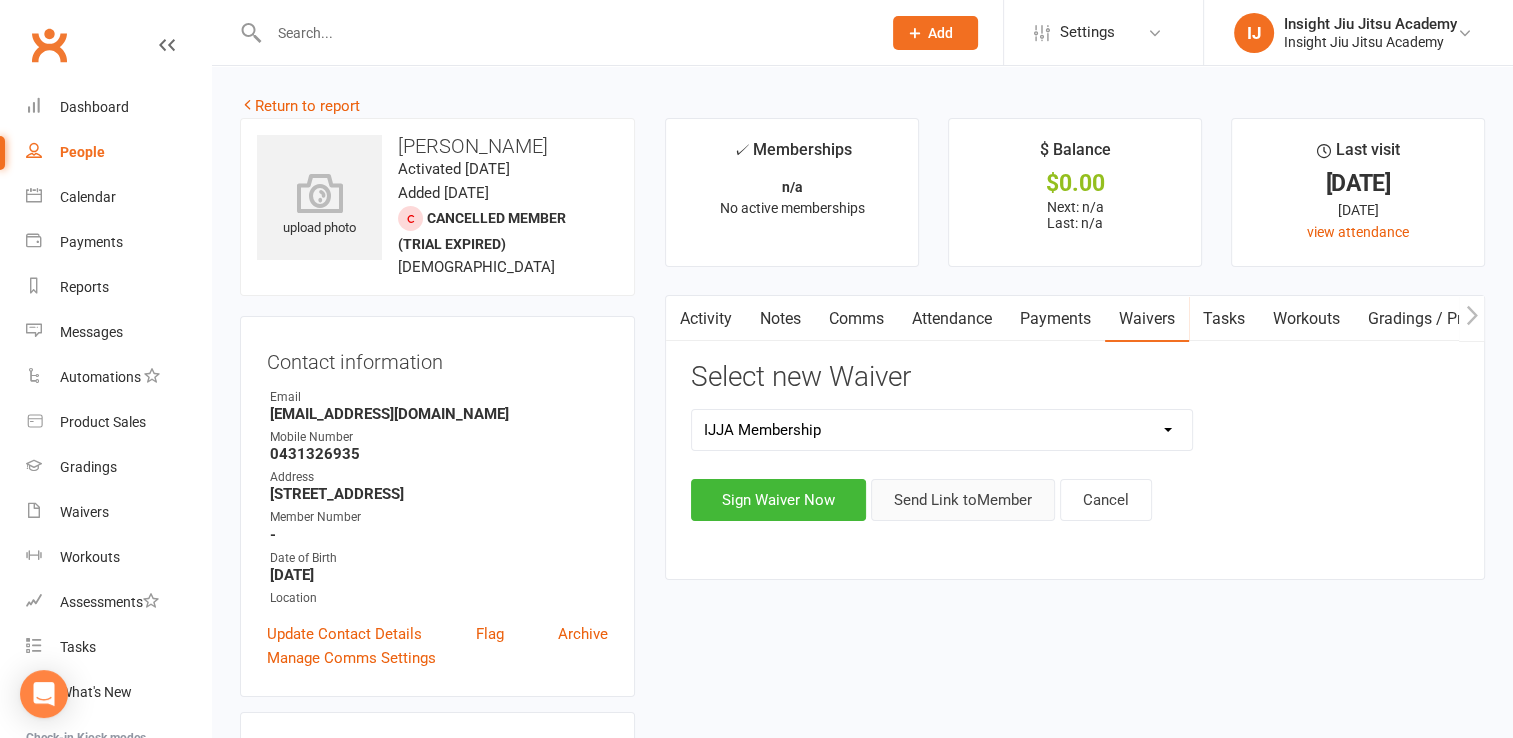 click on "Send Link to  Member" at bounding box center [963, 500] 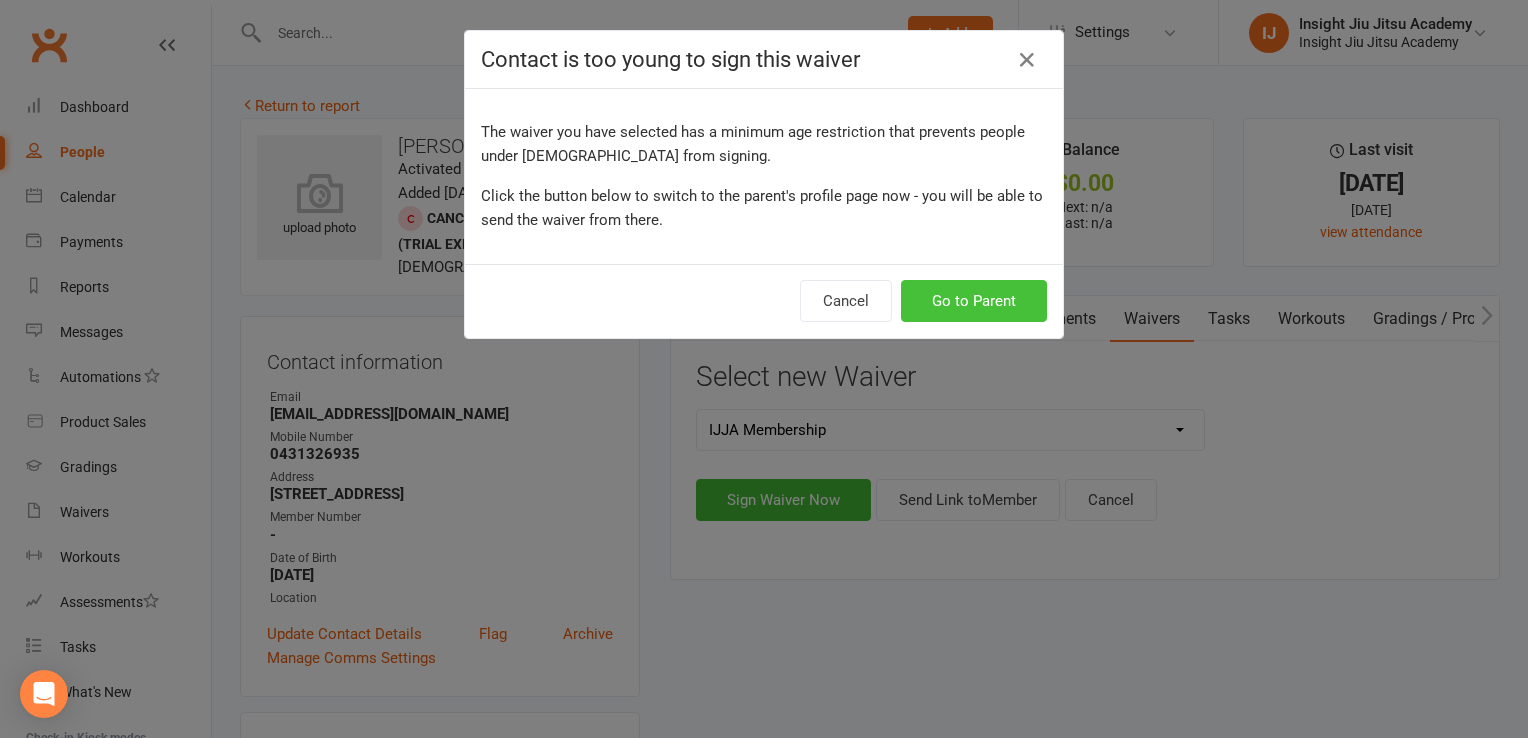 click on "Go to Parent" at bounding box center [974, 301] 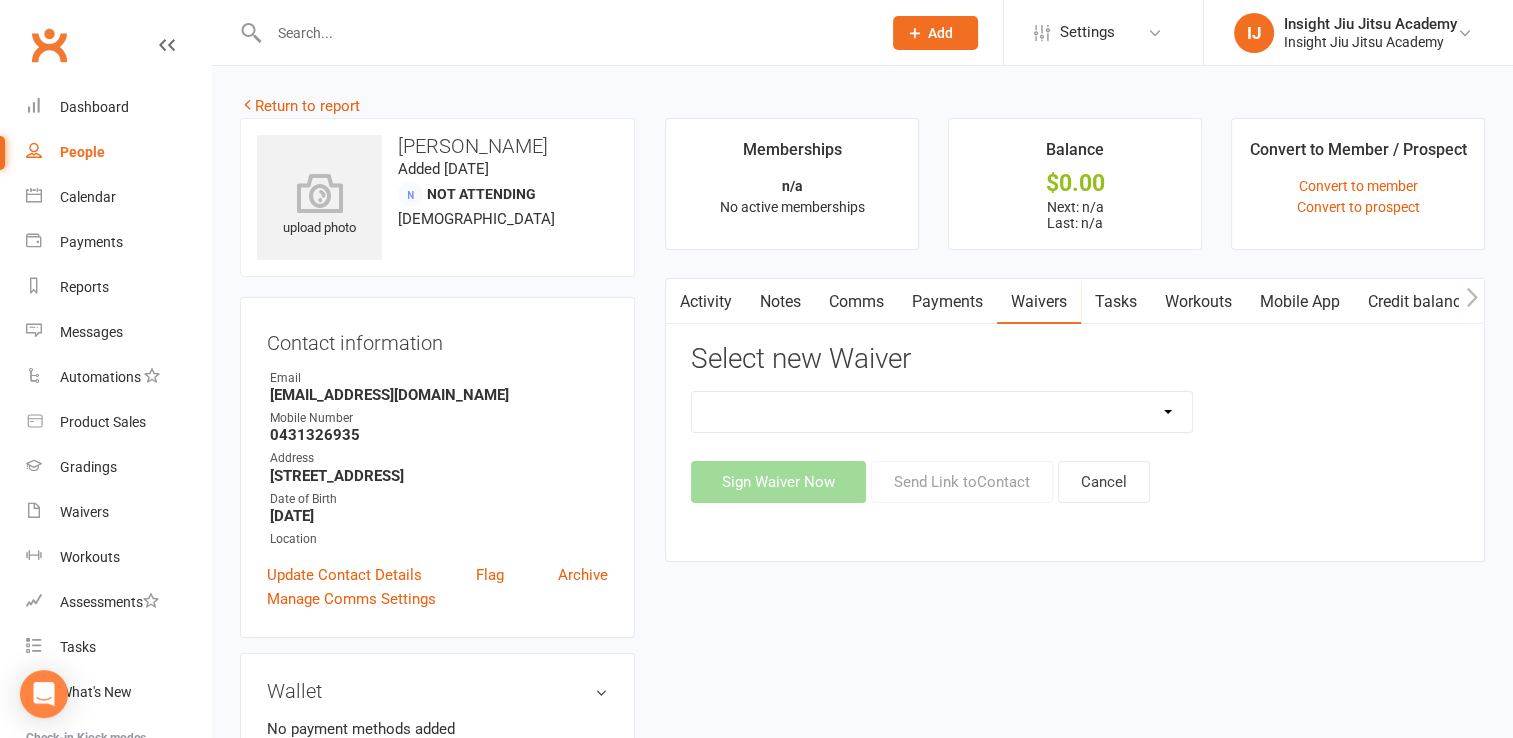 click on "APSS form for PTs IJJA Membership IJJA Membership Renewal Insight Personal Training Sessions" at bounding box center (942, 412) 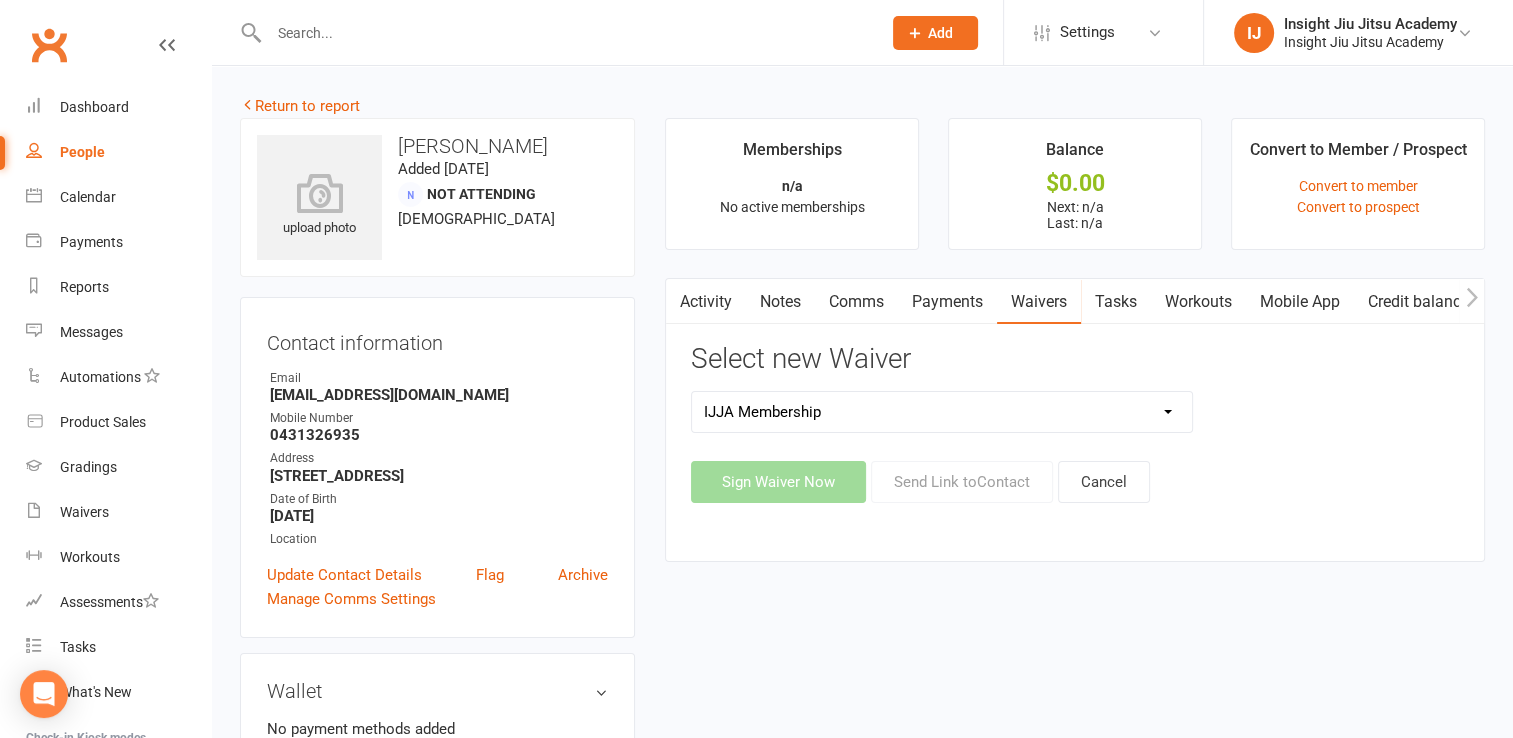 click on "APSS form for PTs IJJA Membership IJJA Membership Renewal Insight Personal Training Sessions" at bounding box center (942, 412) 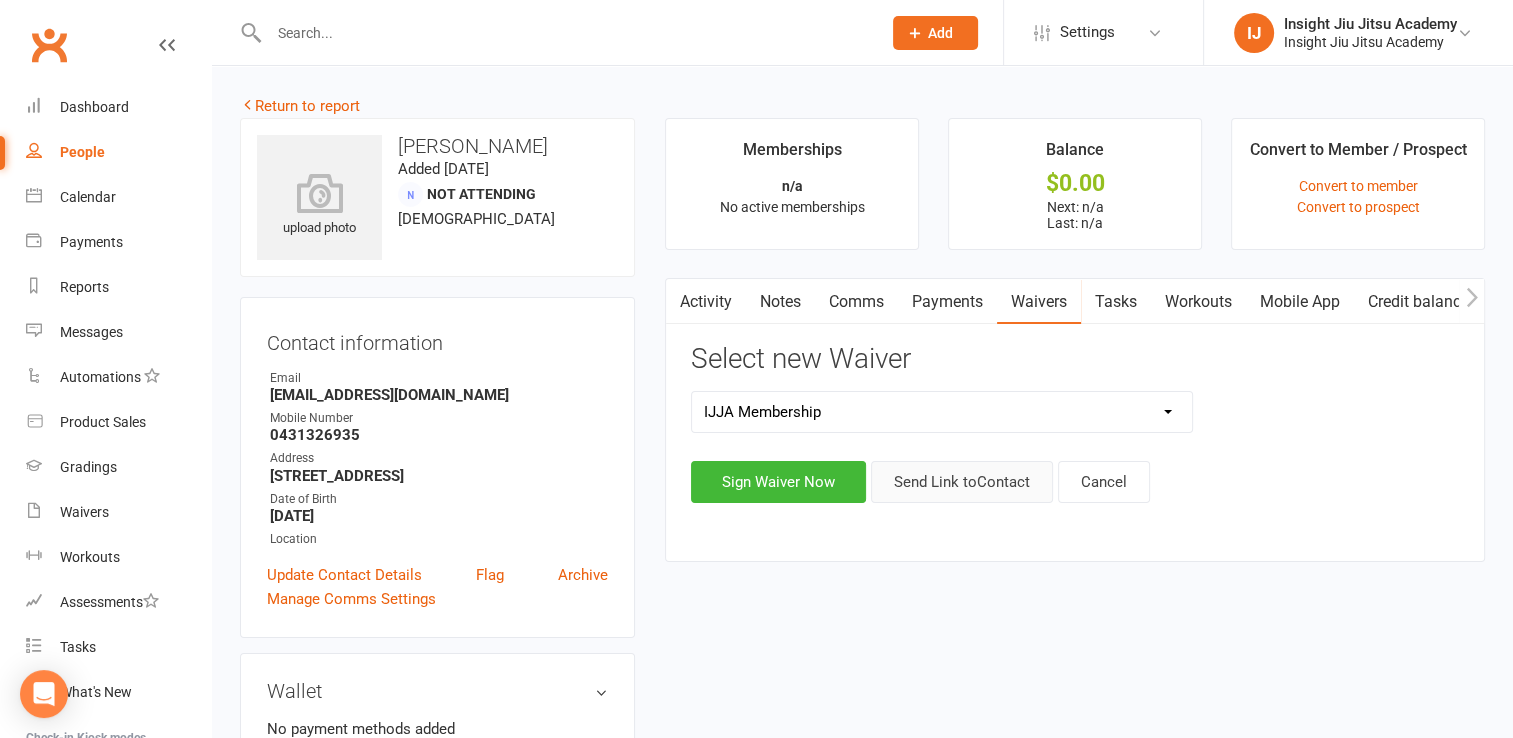 click on "Send Link to  Contact" at bounding box center (962, 482) 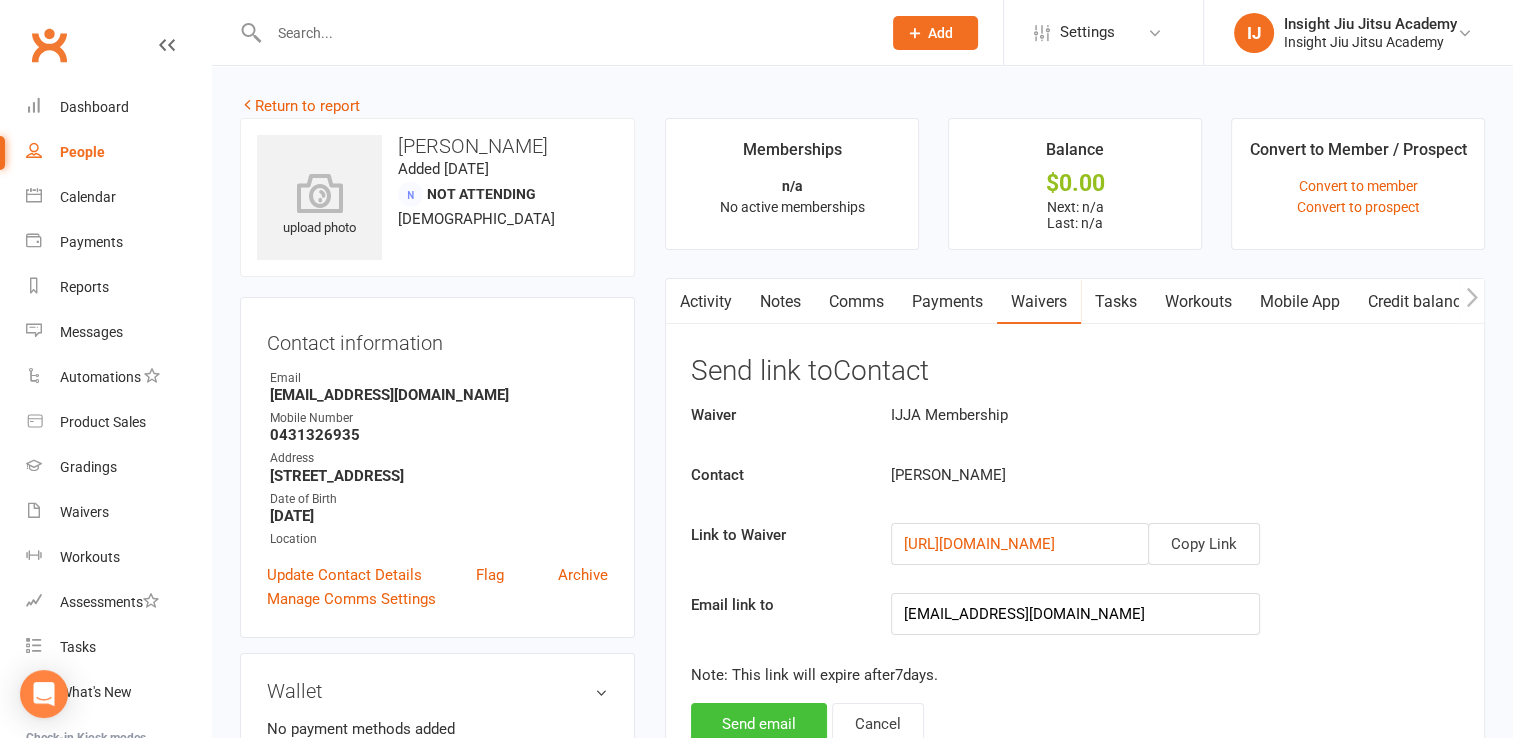 click on "Send email" at bounding box center [759, 724] 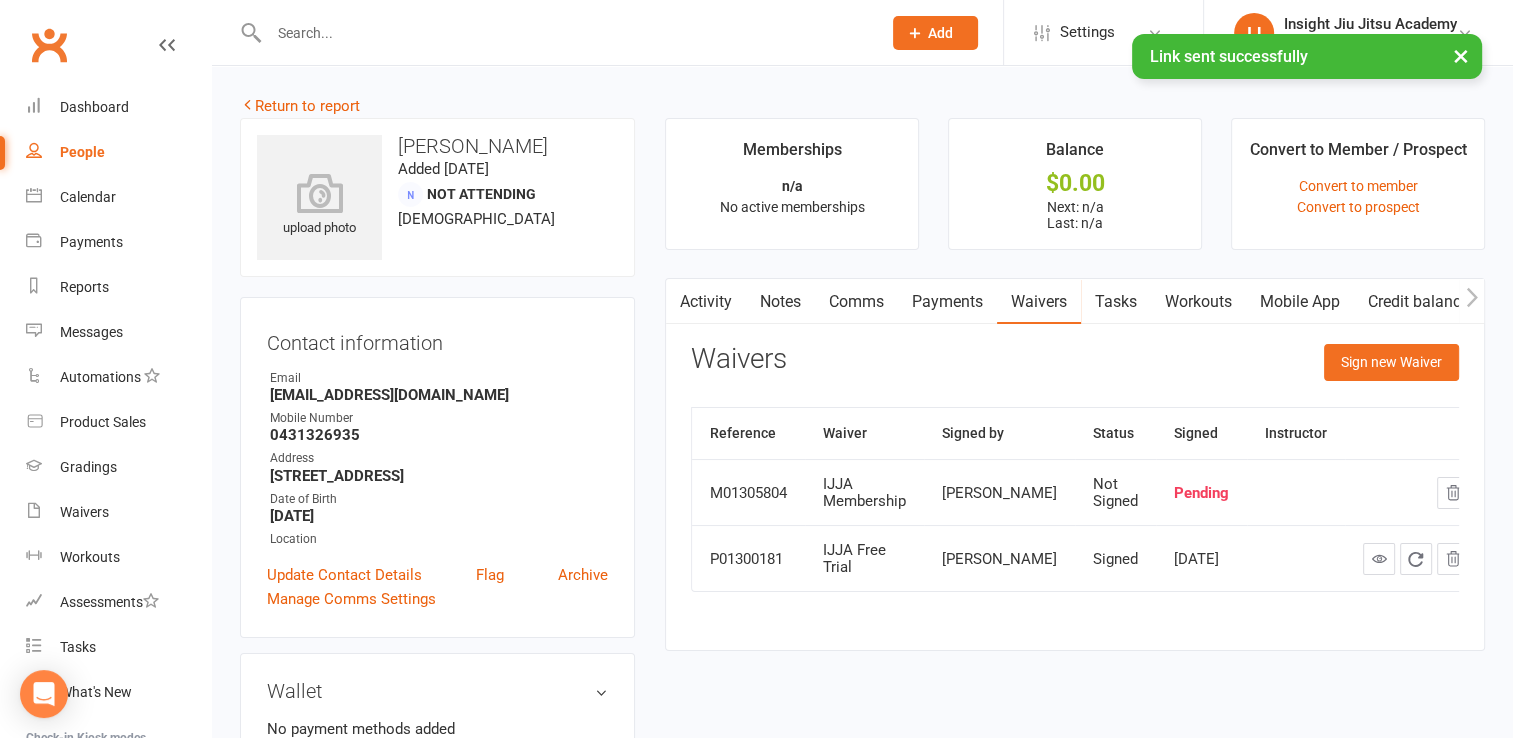click on "People" at bounding box center (118, 152) 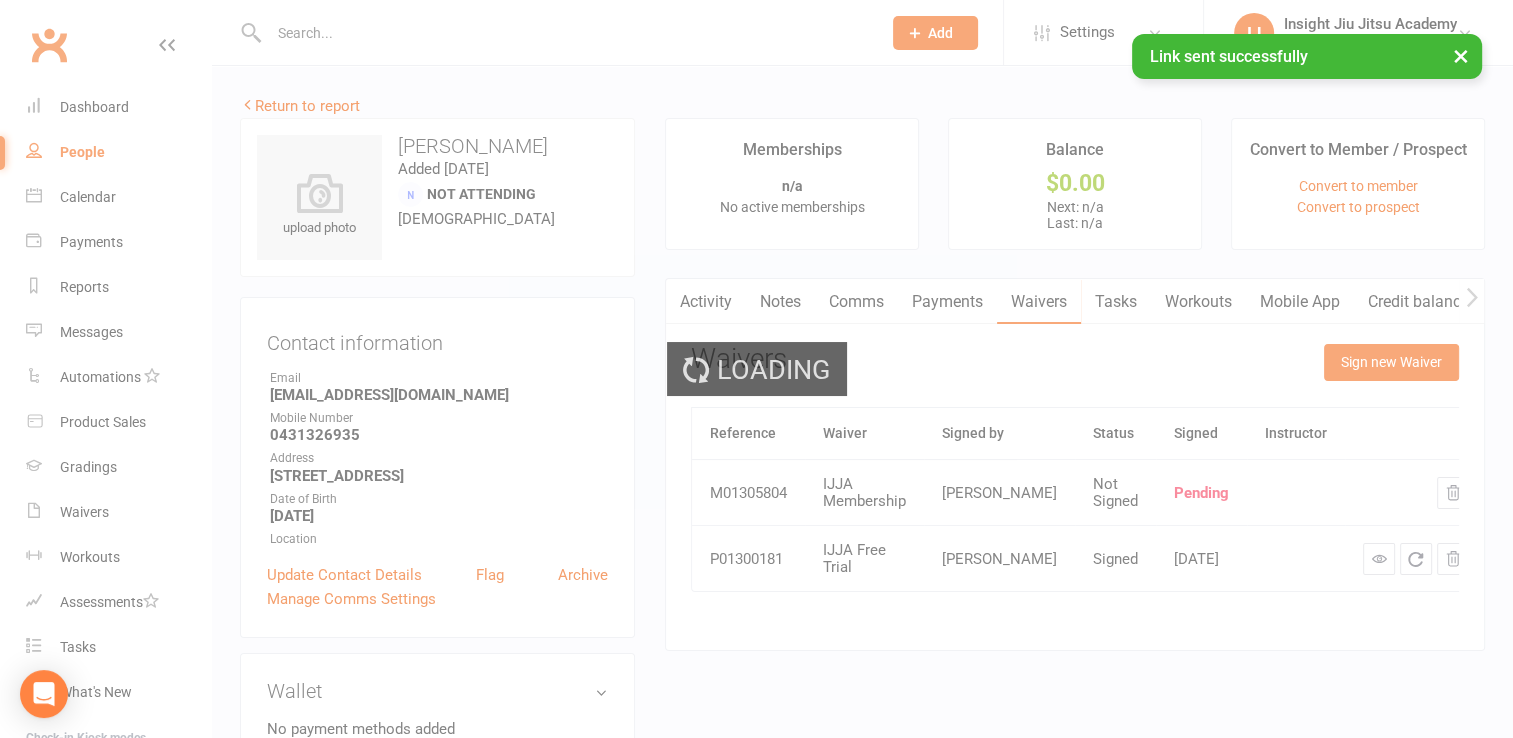select on "100" 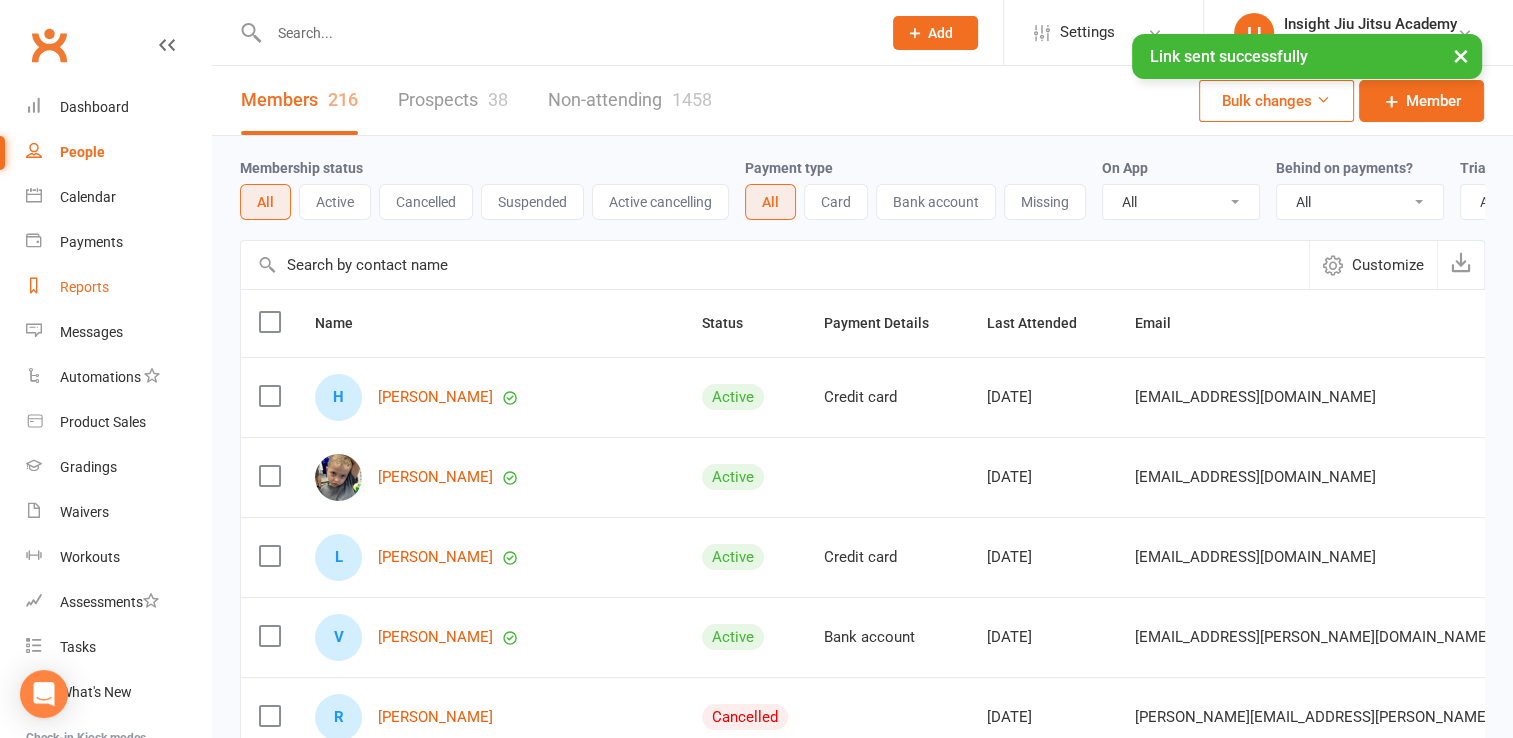 click on "Reports" at bounding box center [118, 287] 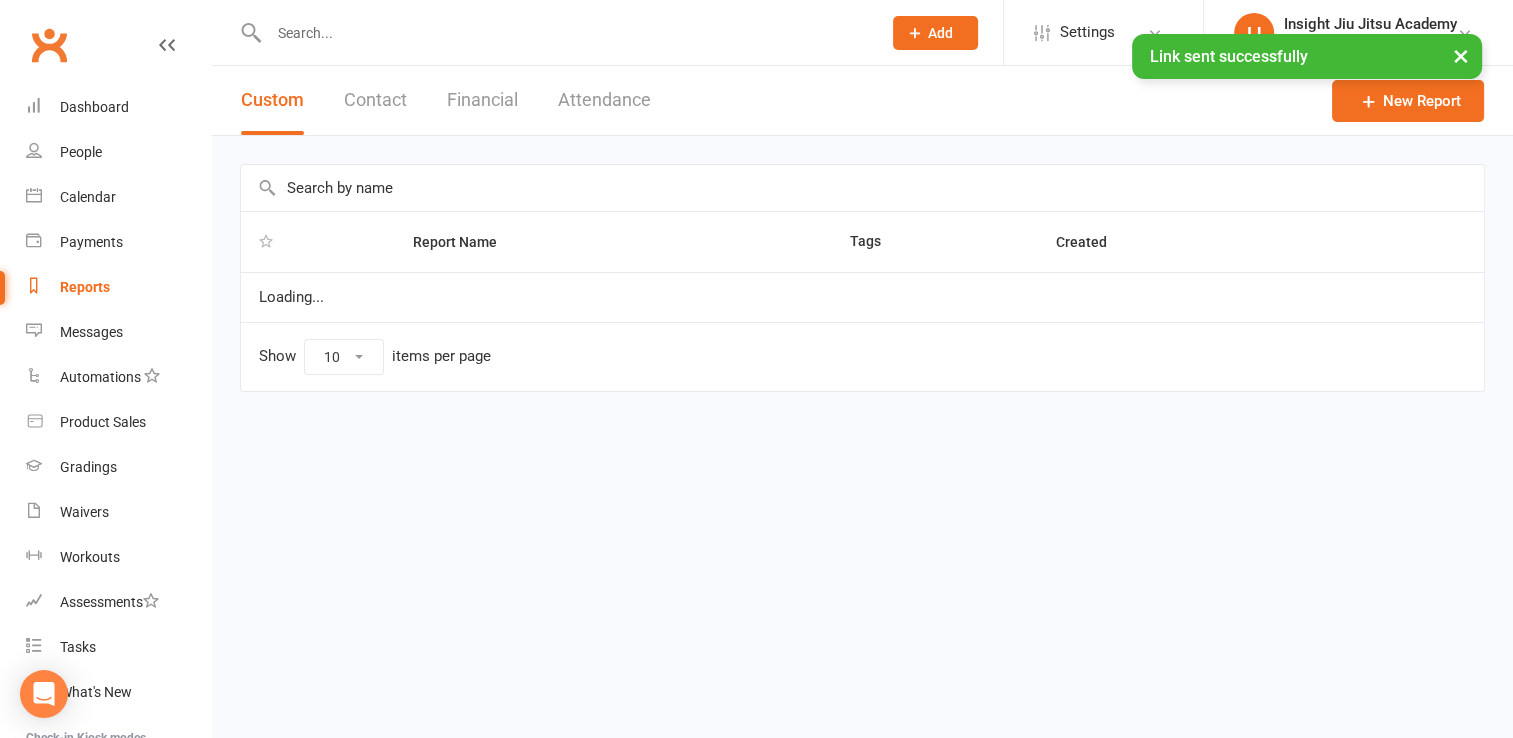 select on "100" 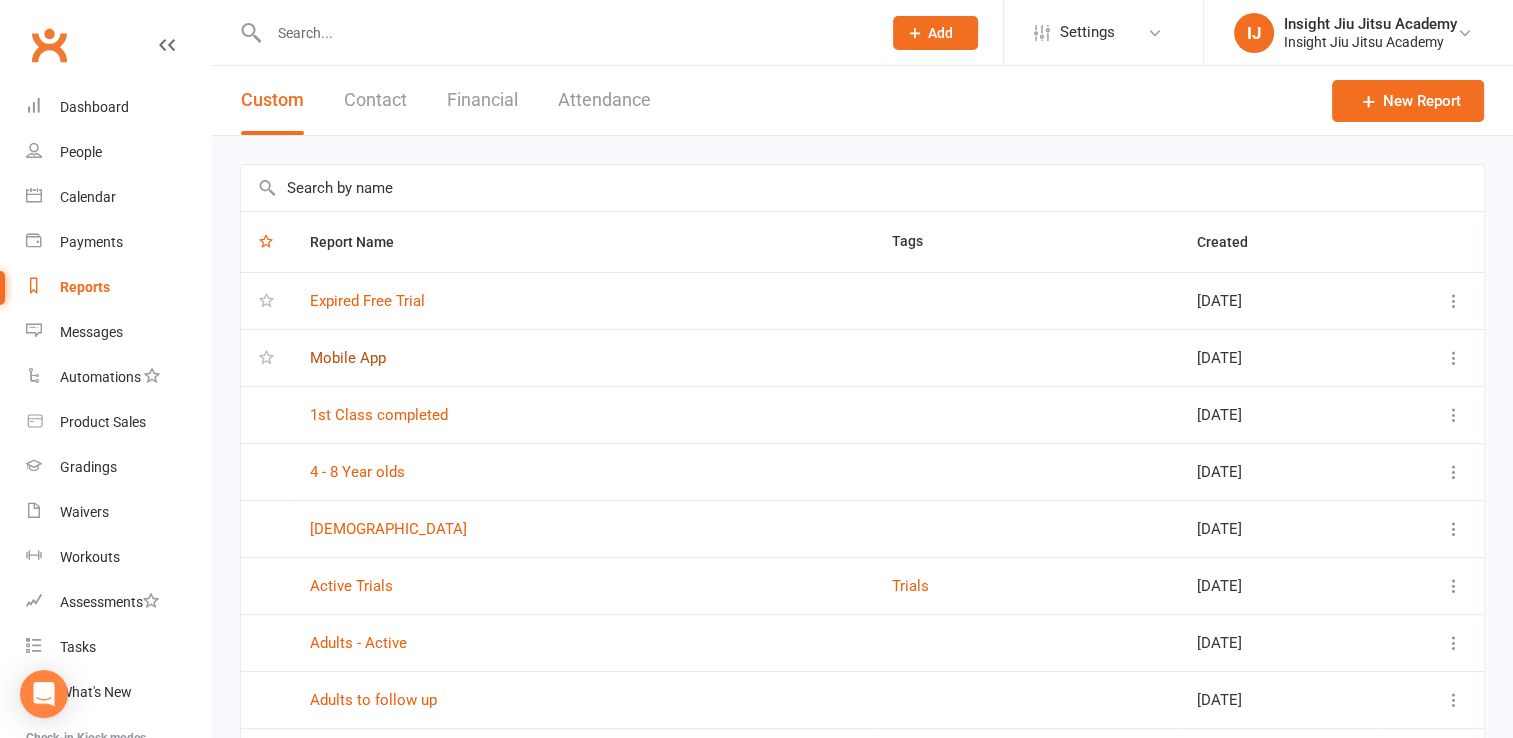 click on "Mobile App" at bounding box center (348, 358) 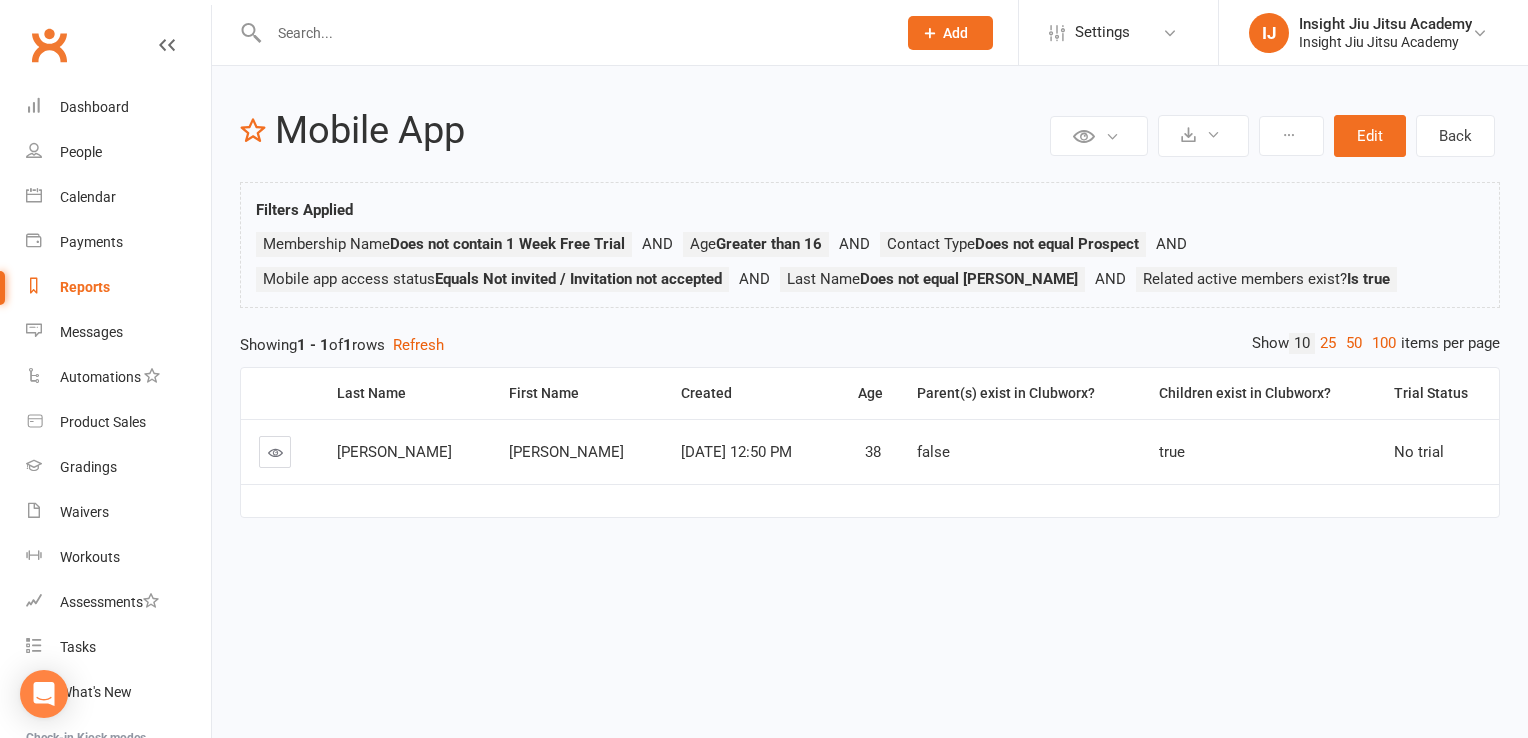 click at bounding box center [275, 452] 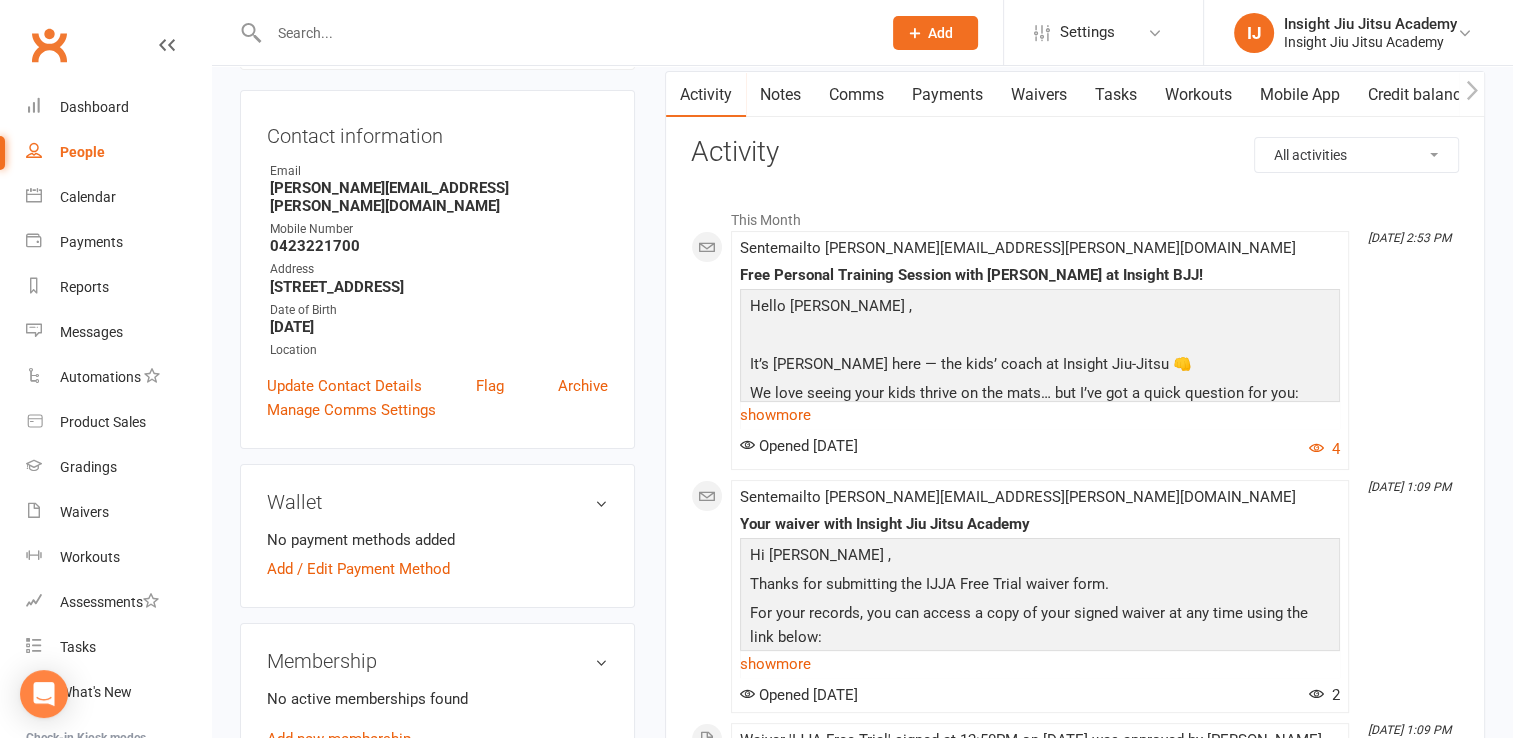 scroll, scrollTop: 200, scrollLeft: 0, axis: vertical 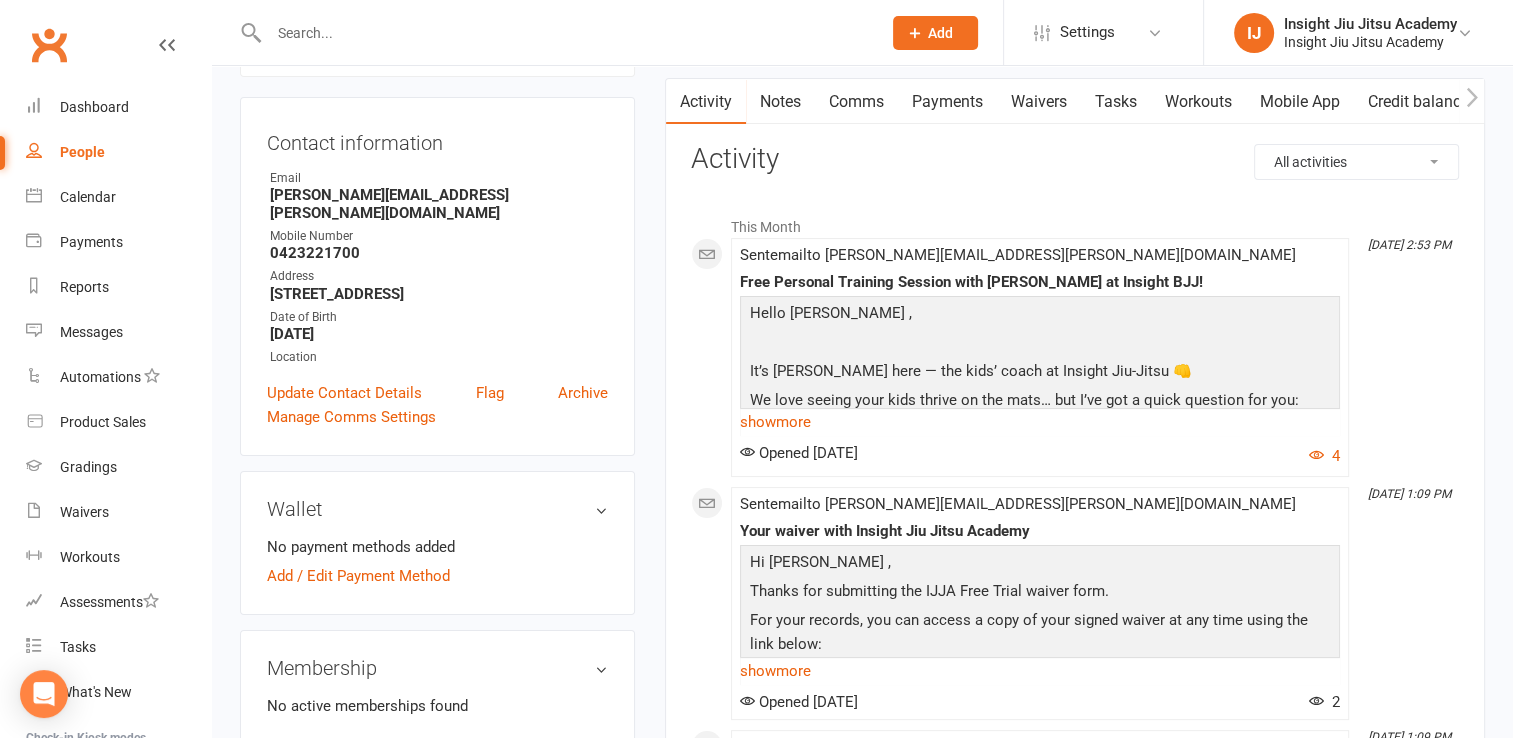 click on "Mobile App" at bounding box center (1300, 102) 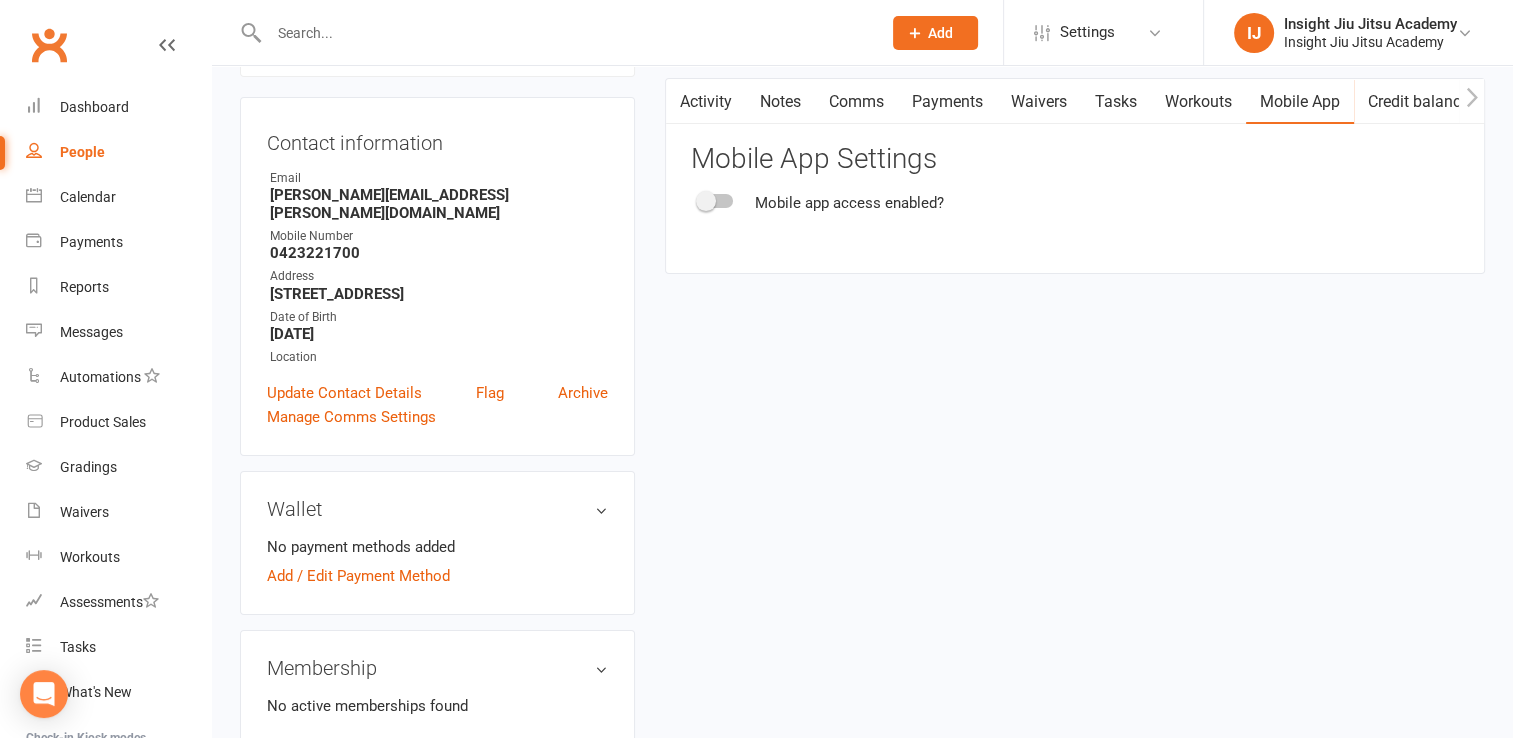click at bounding box center [706, 201] 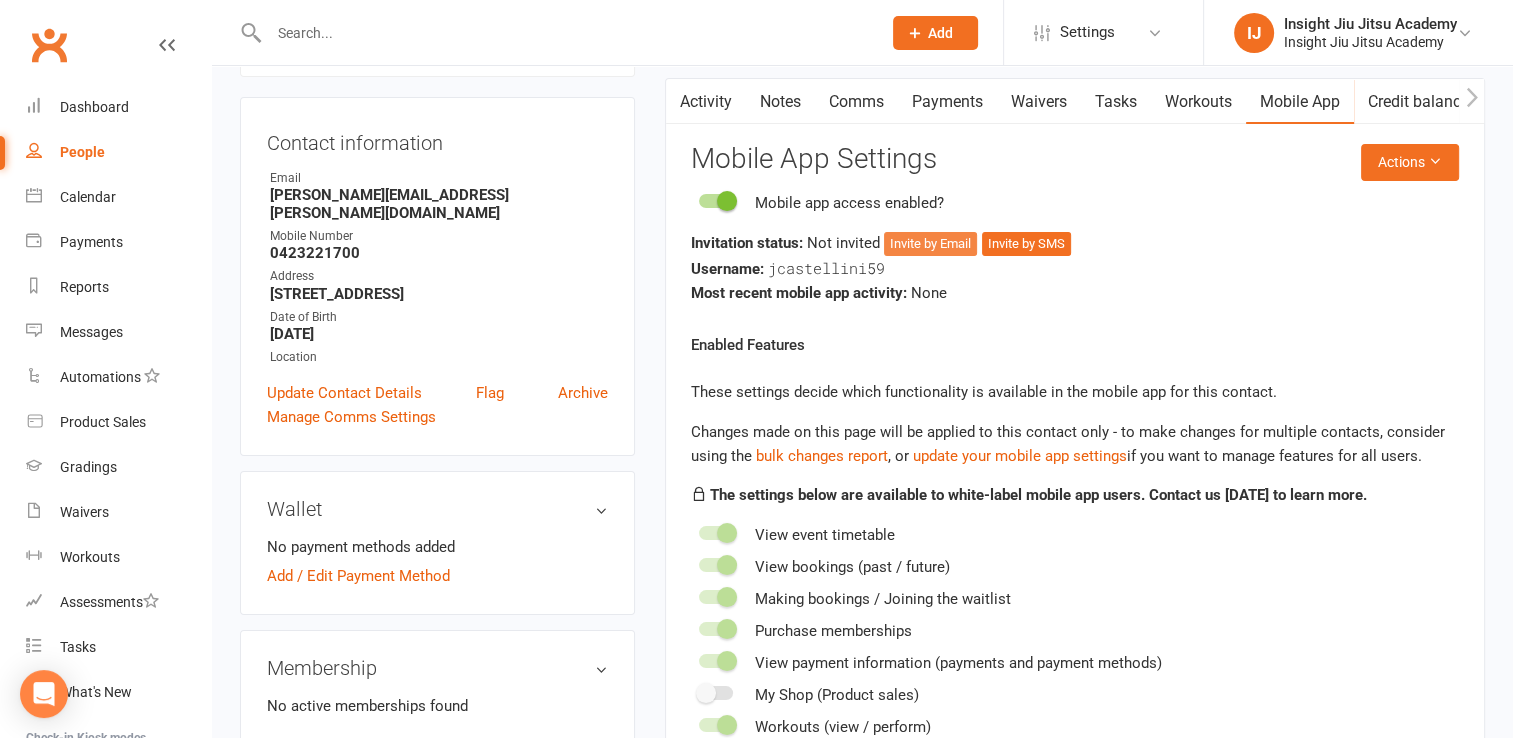 click on "Invite by Email" at bounding box center [930, 244] 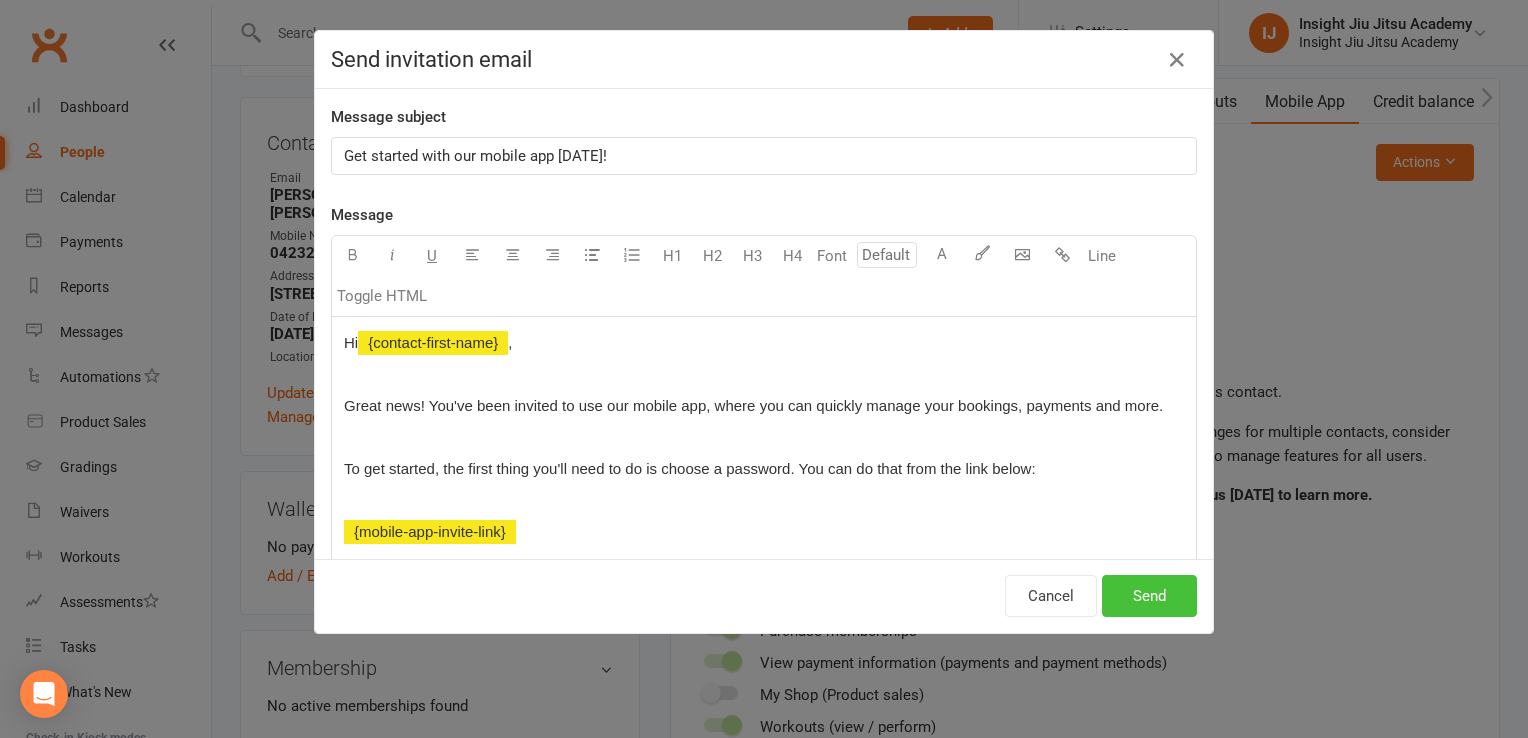 click on "Send" at bounding box center (1149, 596) 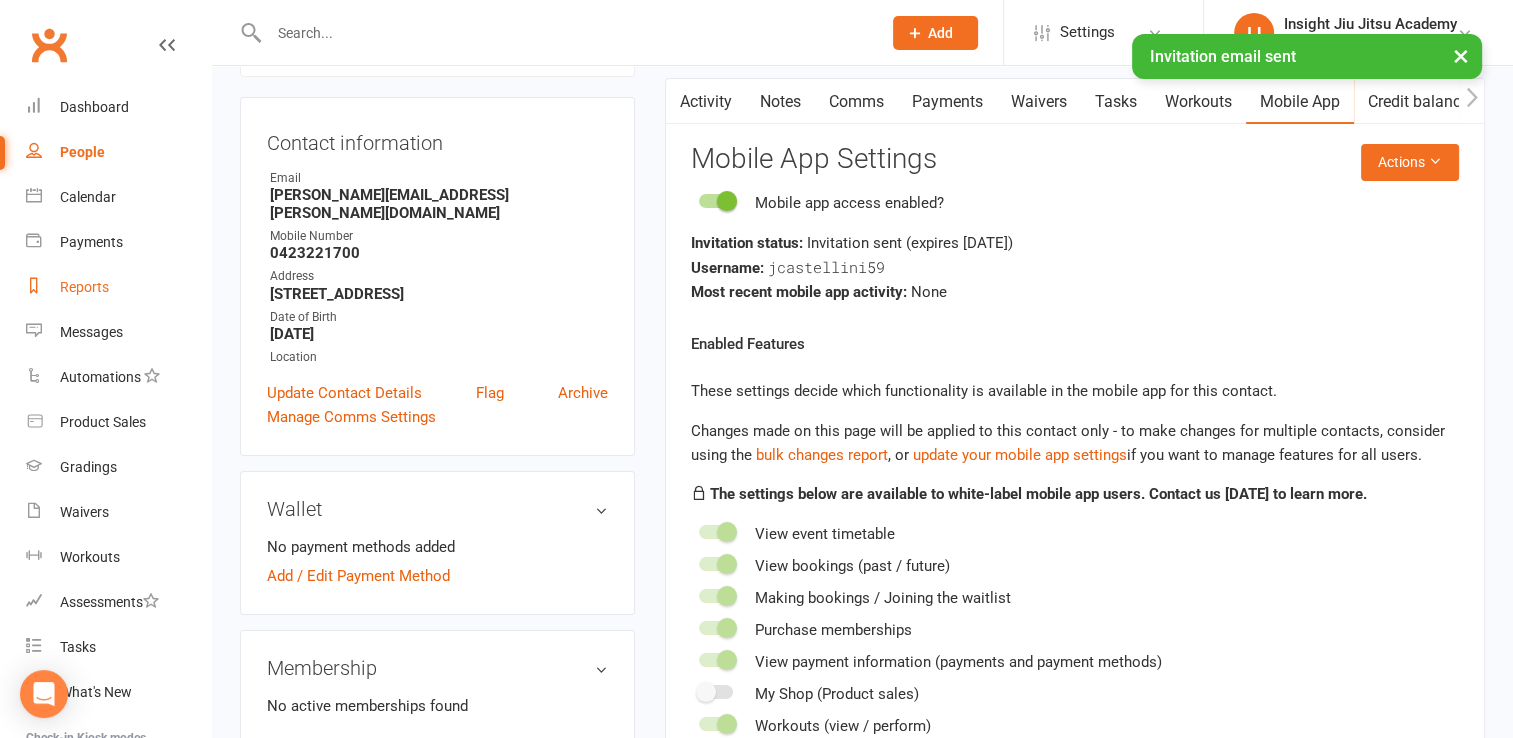 click on "Reports" at bounding box center (84, 287) 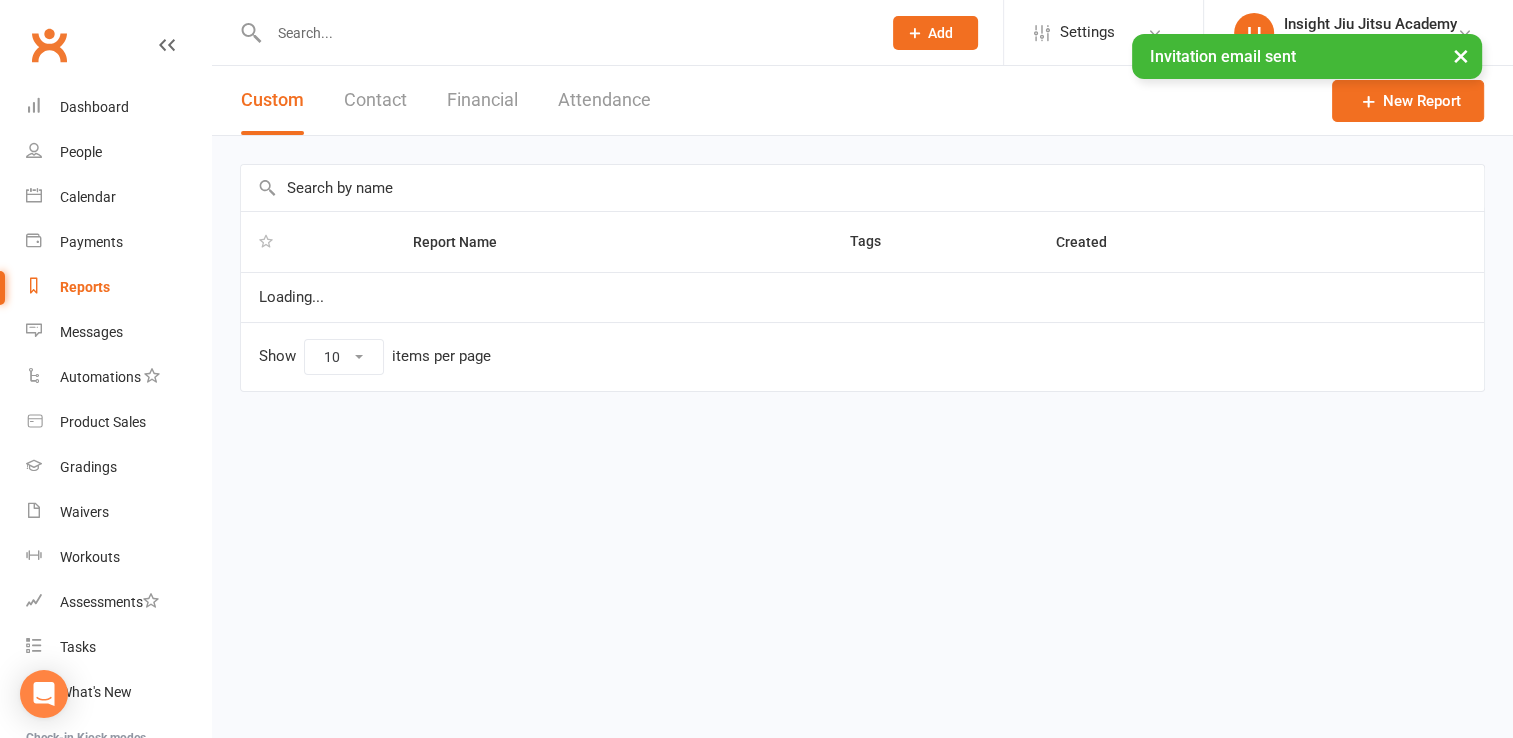 scroll, scrollTop: 0, scrollLeft: 0, axis: both 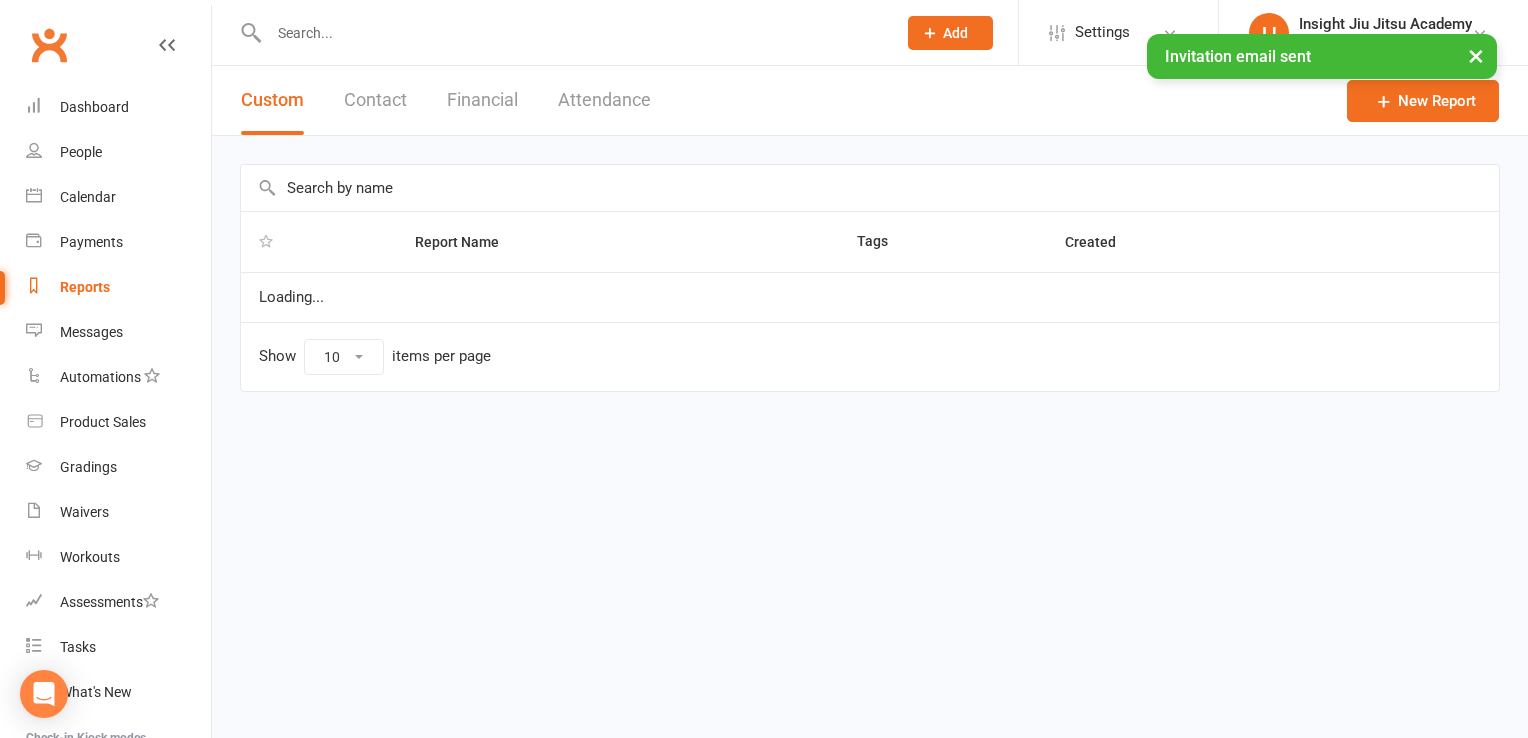 select on "100" 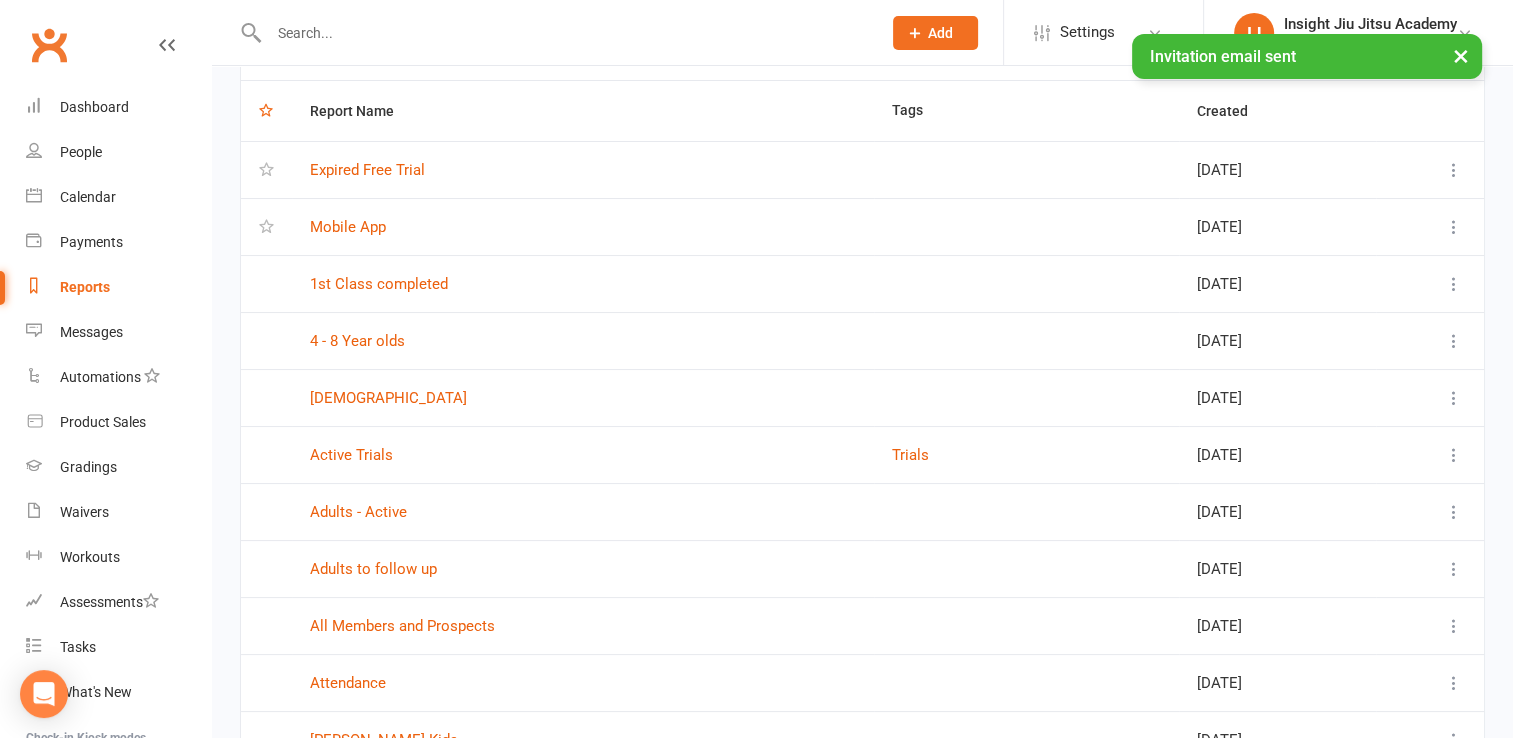 scroll, scrollTop: 132, scrollLeft: 0, axis: vertical 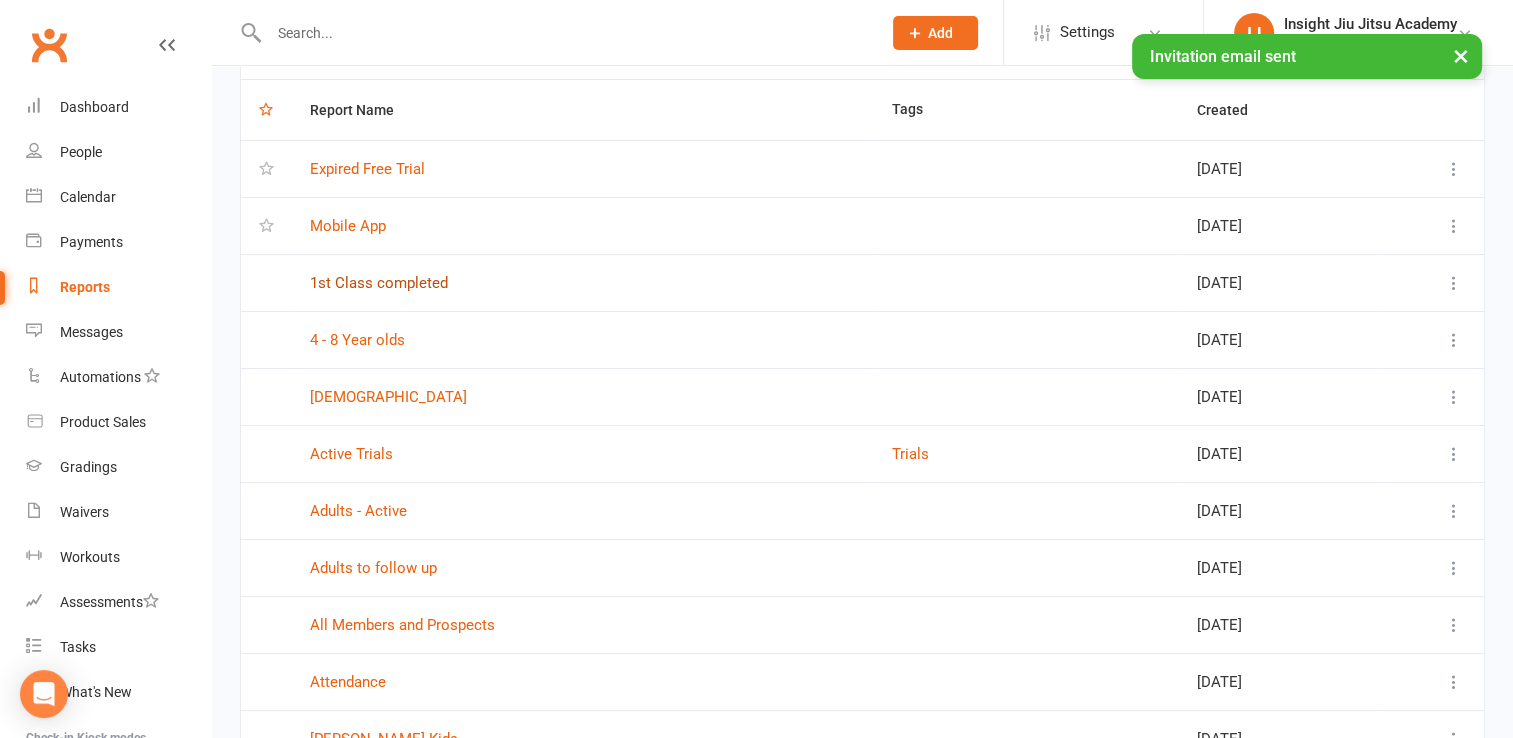 click on "1st Class completed" at bounding box center [379, 283] 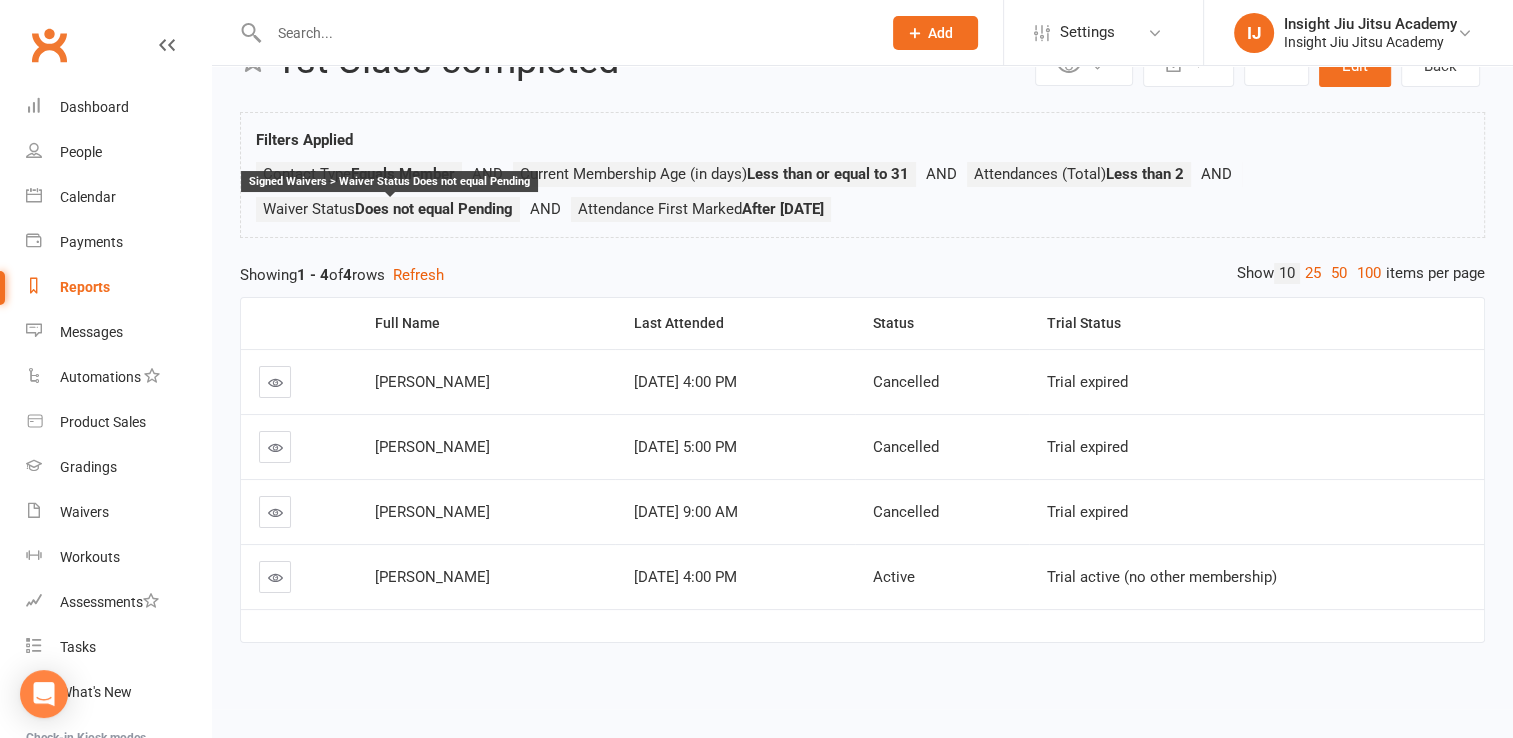 scroll, scrollTop: 0, scrollLeft: 0, axis: both 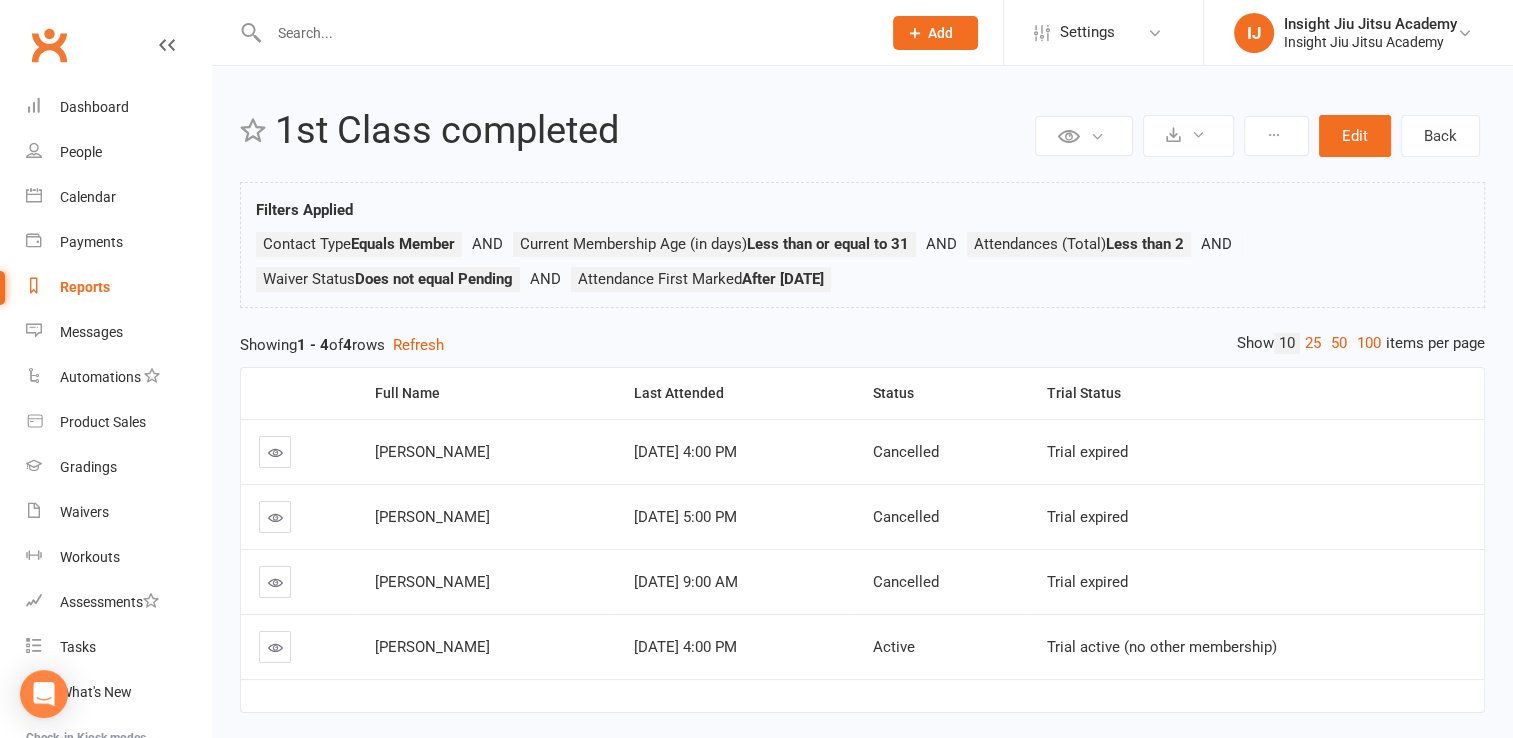 click at bounding box center [275, 517] 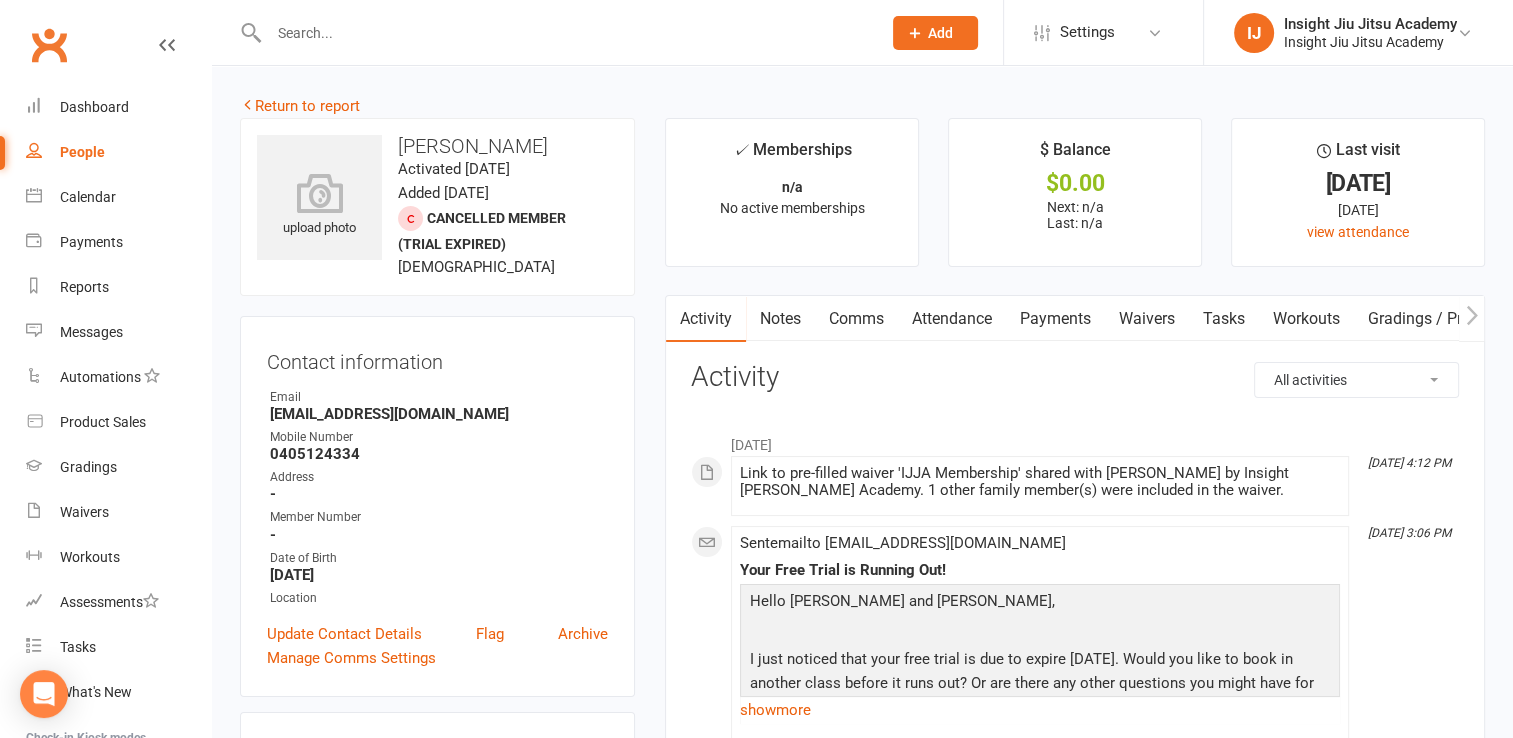 click on "Waivers" at bounding box center [1147, 319] 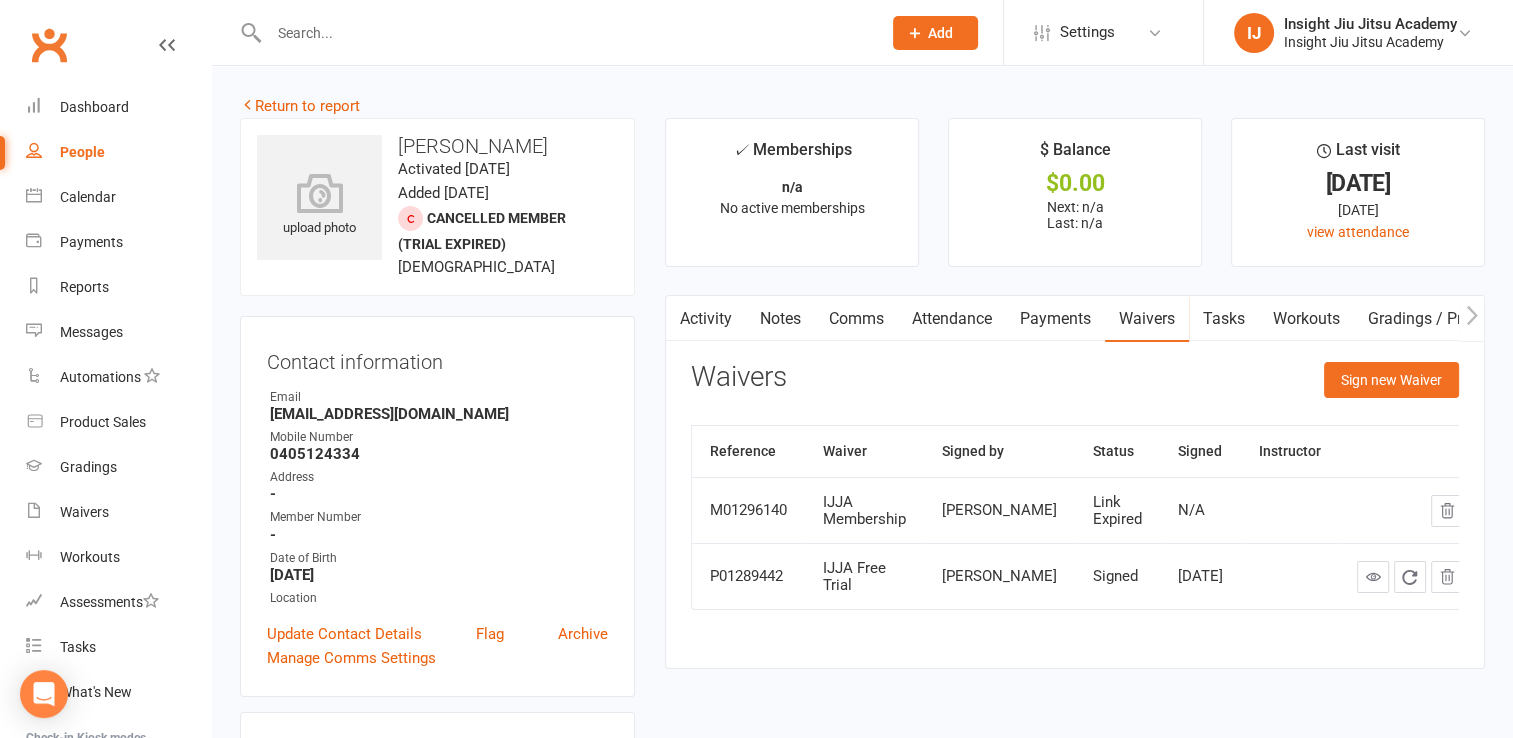 click on "Attendance" at bounding box center (952, 319) 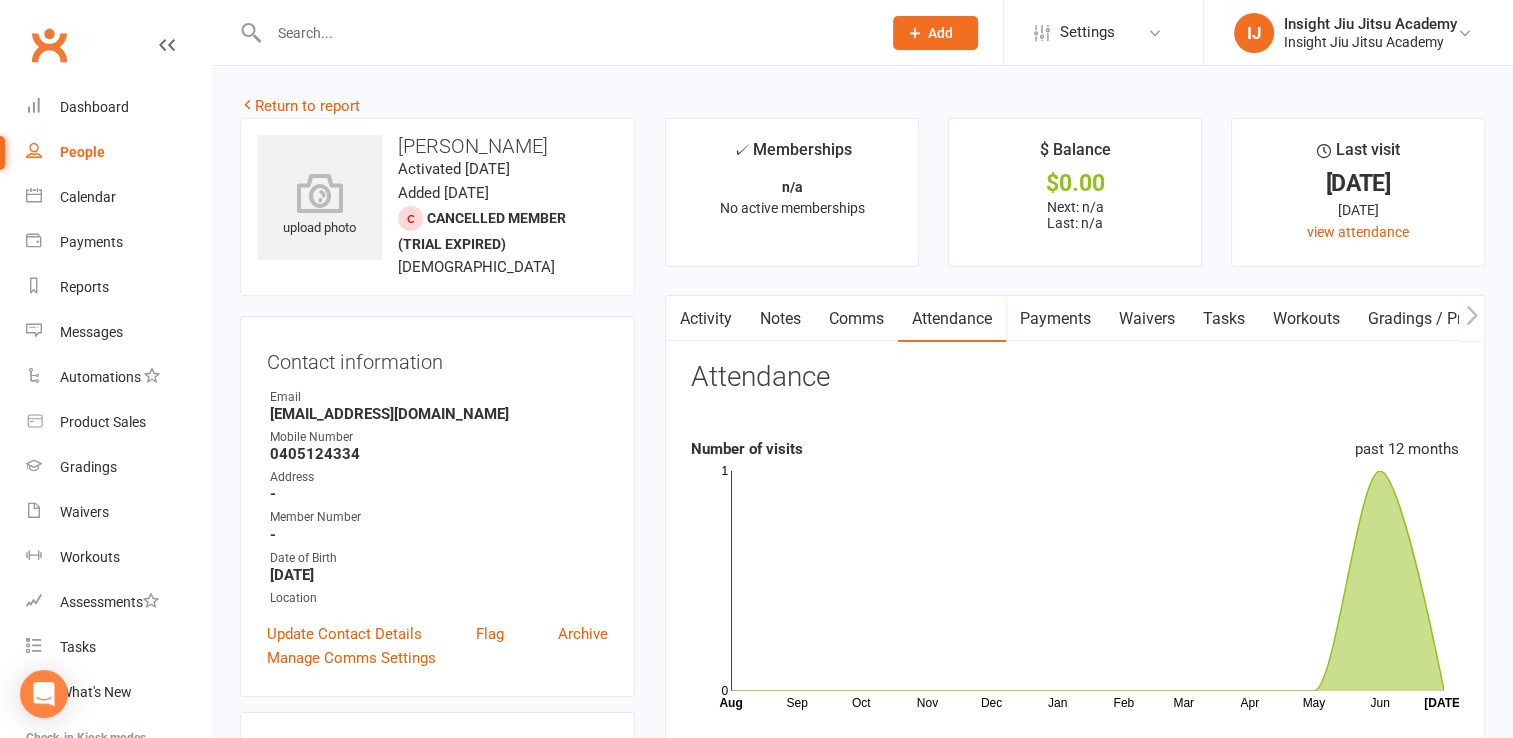 click on "Waivers" at bounding box center (1147, 319) 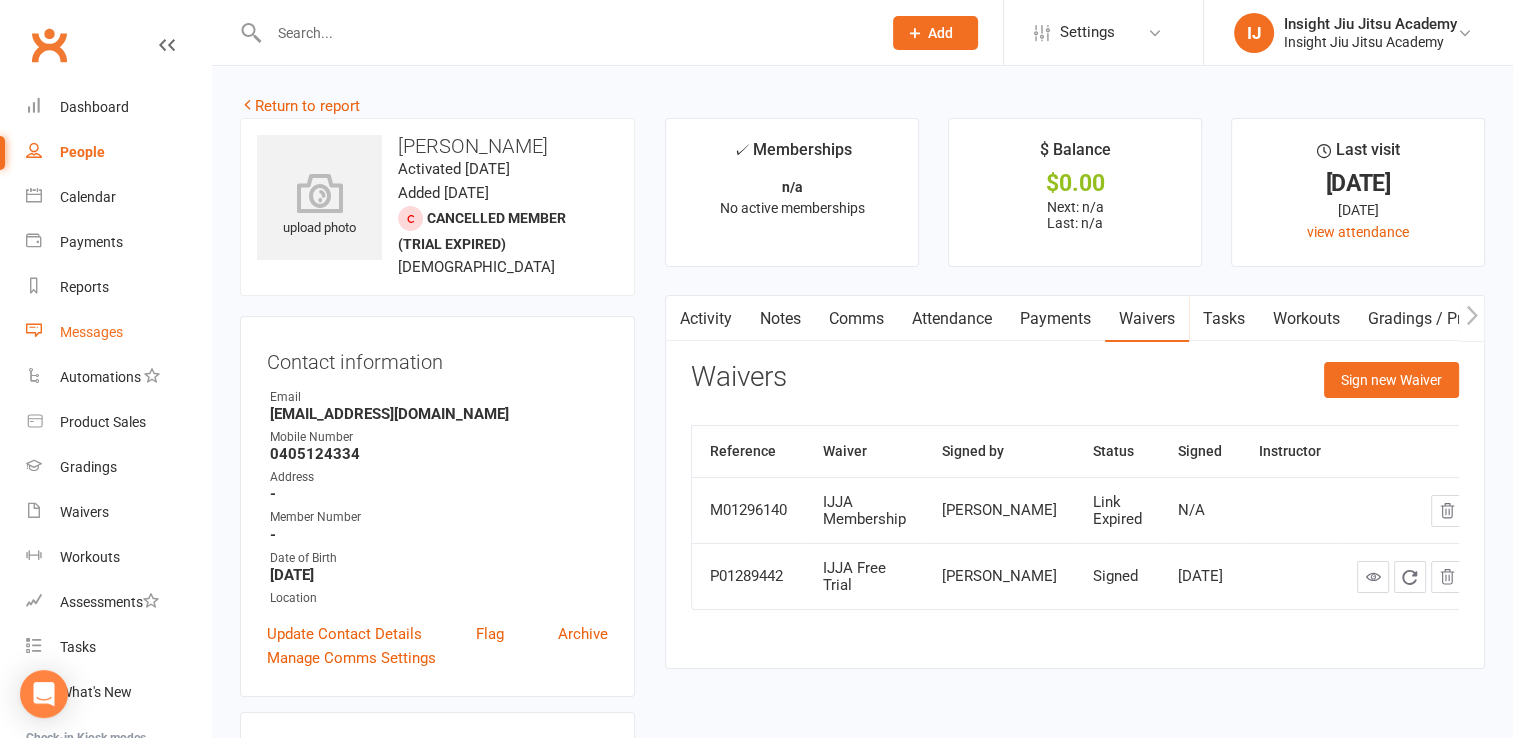 click on "Messages" at bounding box center (91, 332) 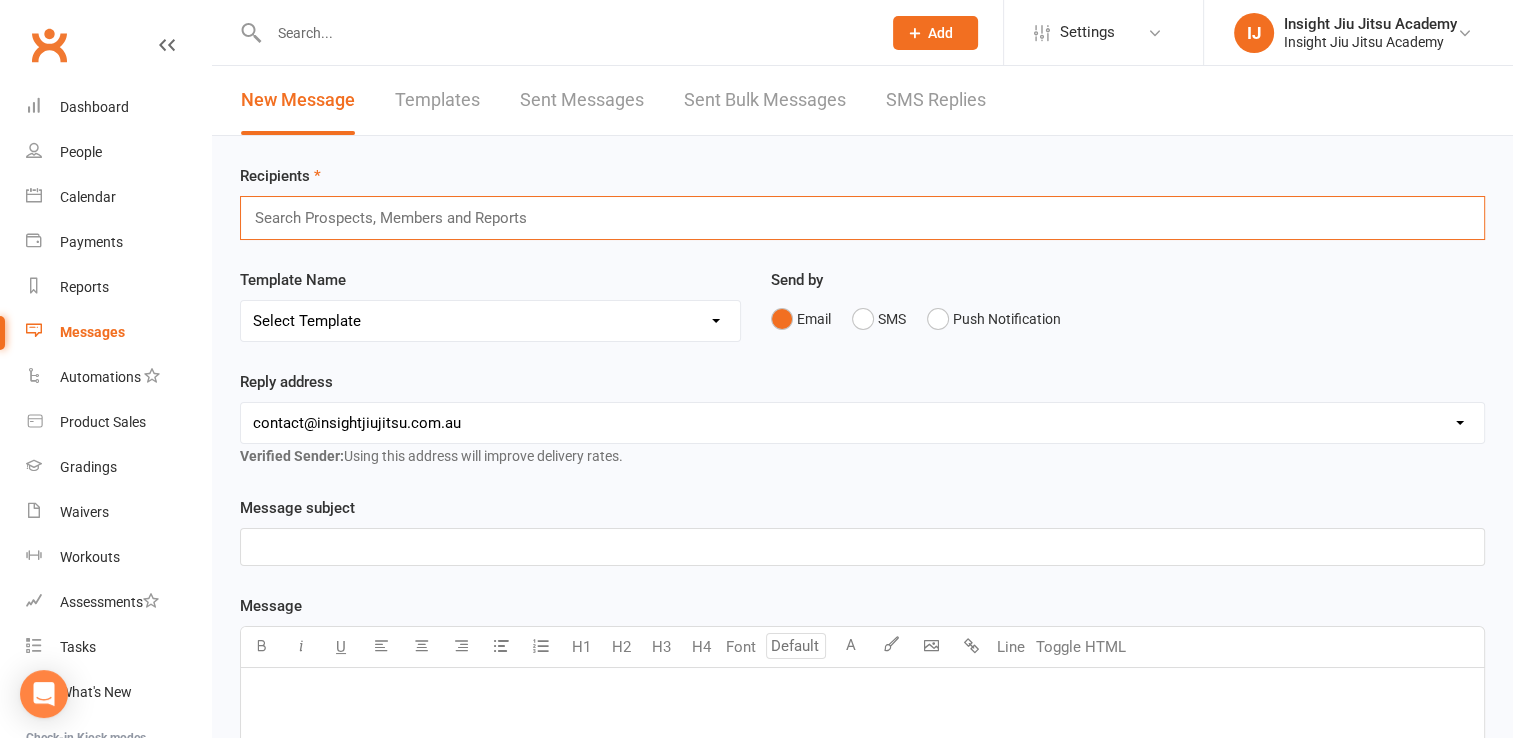 click at bounding box center [401, 218] 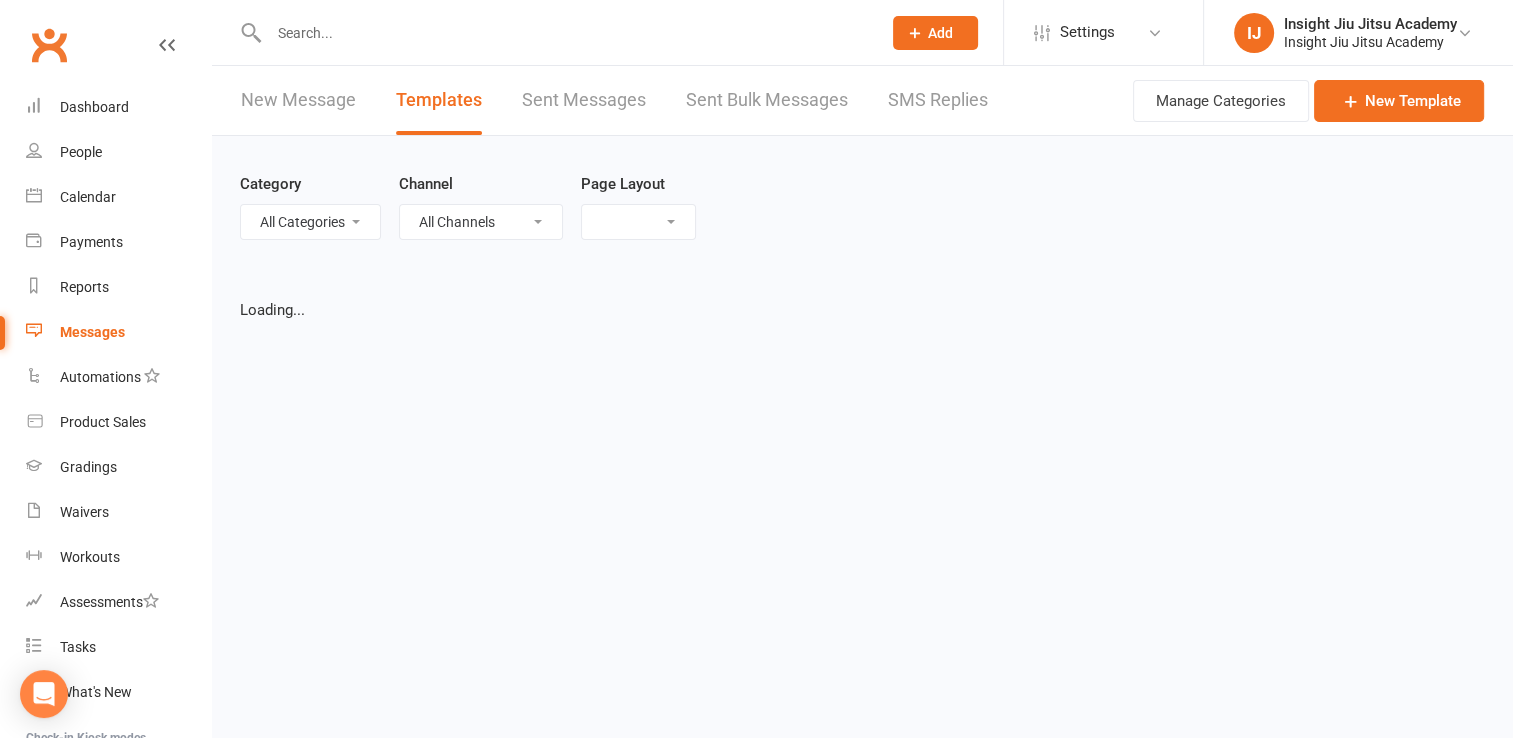 select on "list" 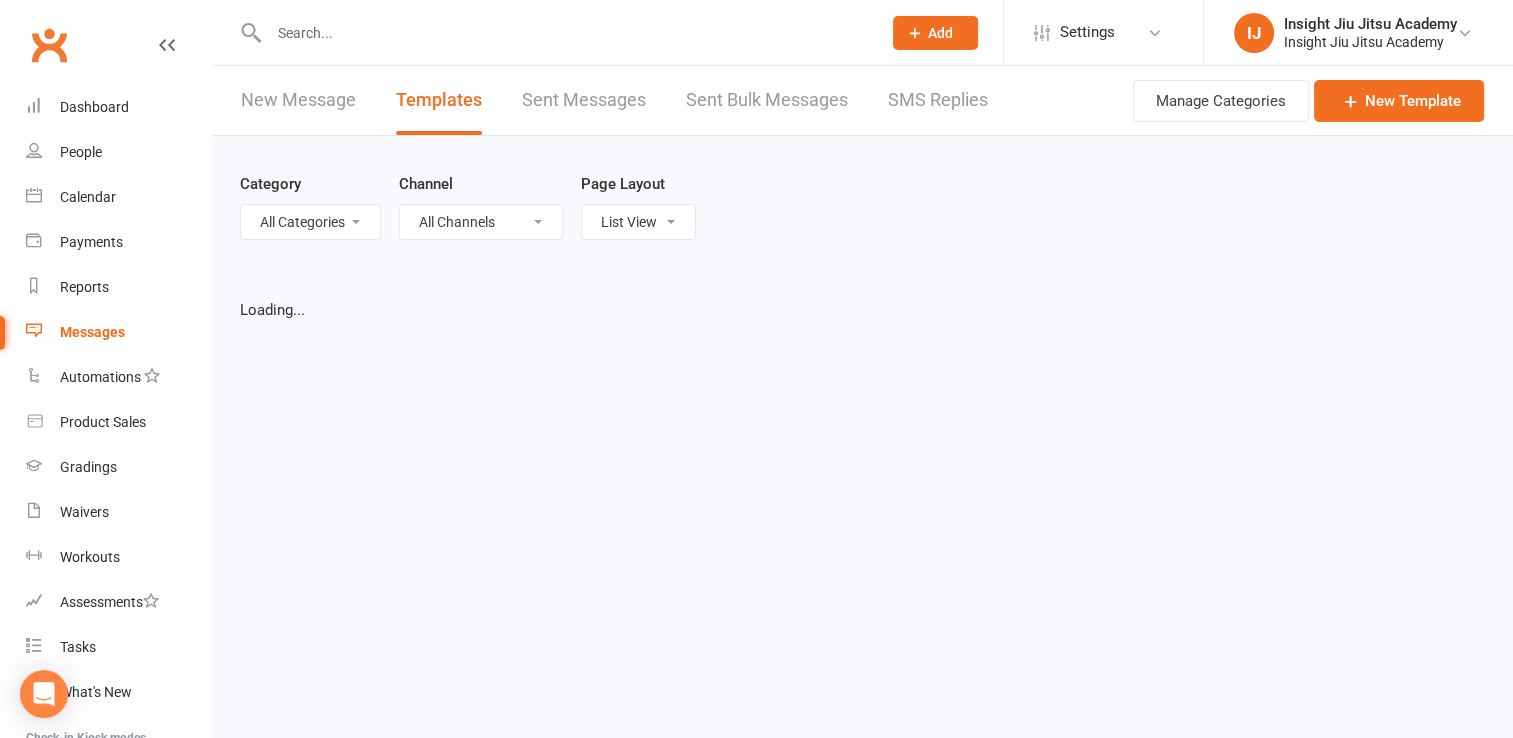 select on "50" 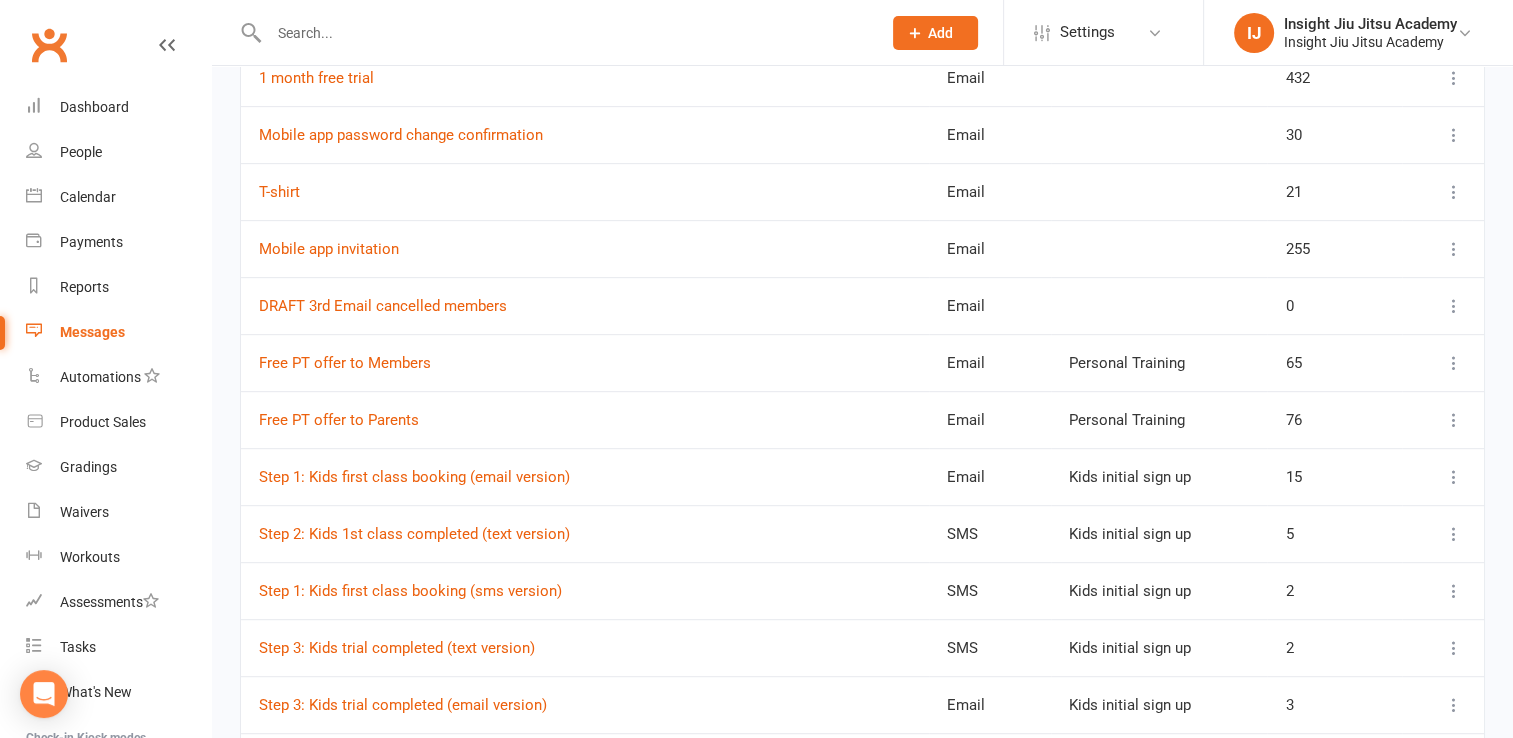 scroll, scrollTop: 908, scrollLeft: 0, axis: vertical 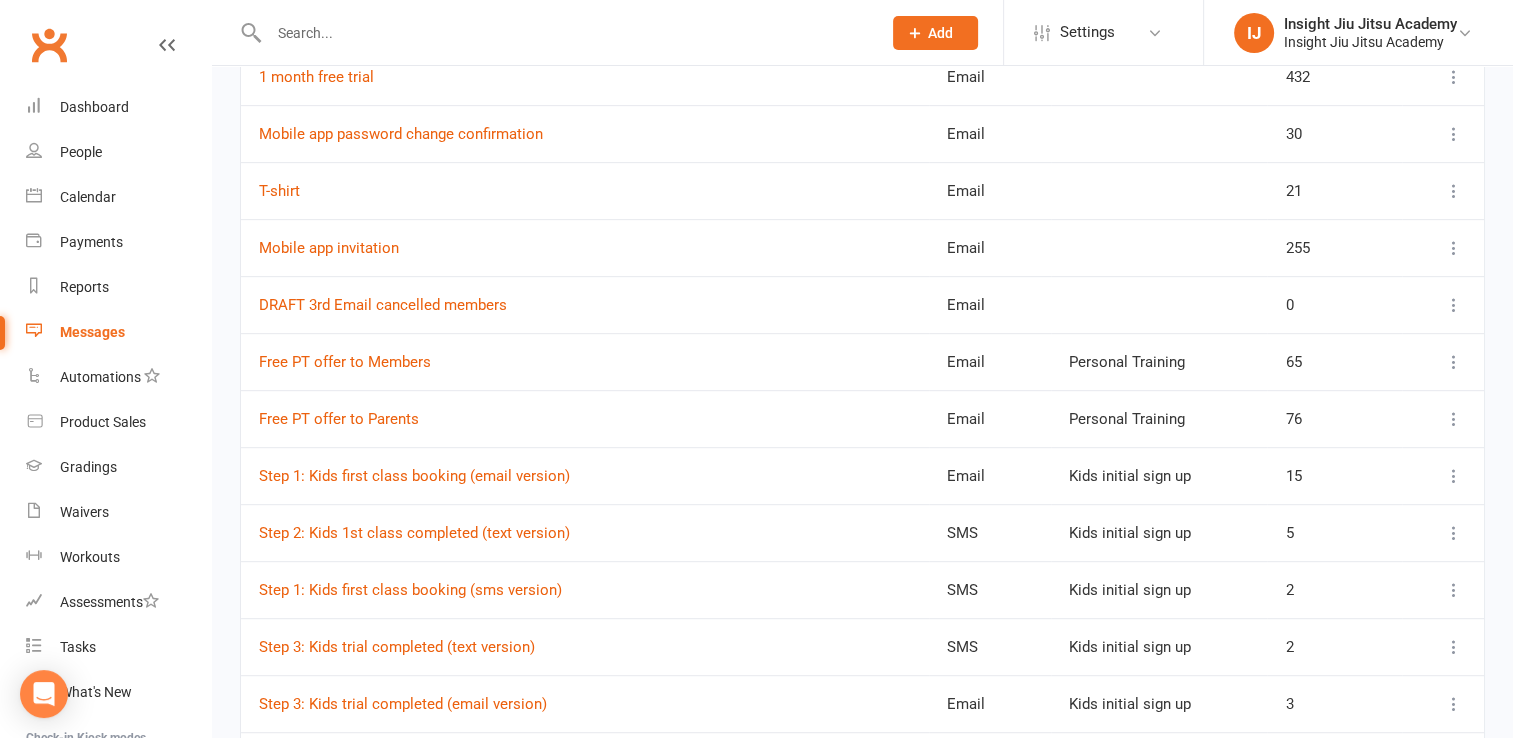click on "Step 1: Kids first class booking (email version)" at bounding box center (585, 475) 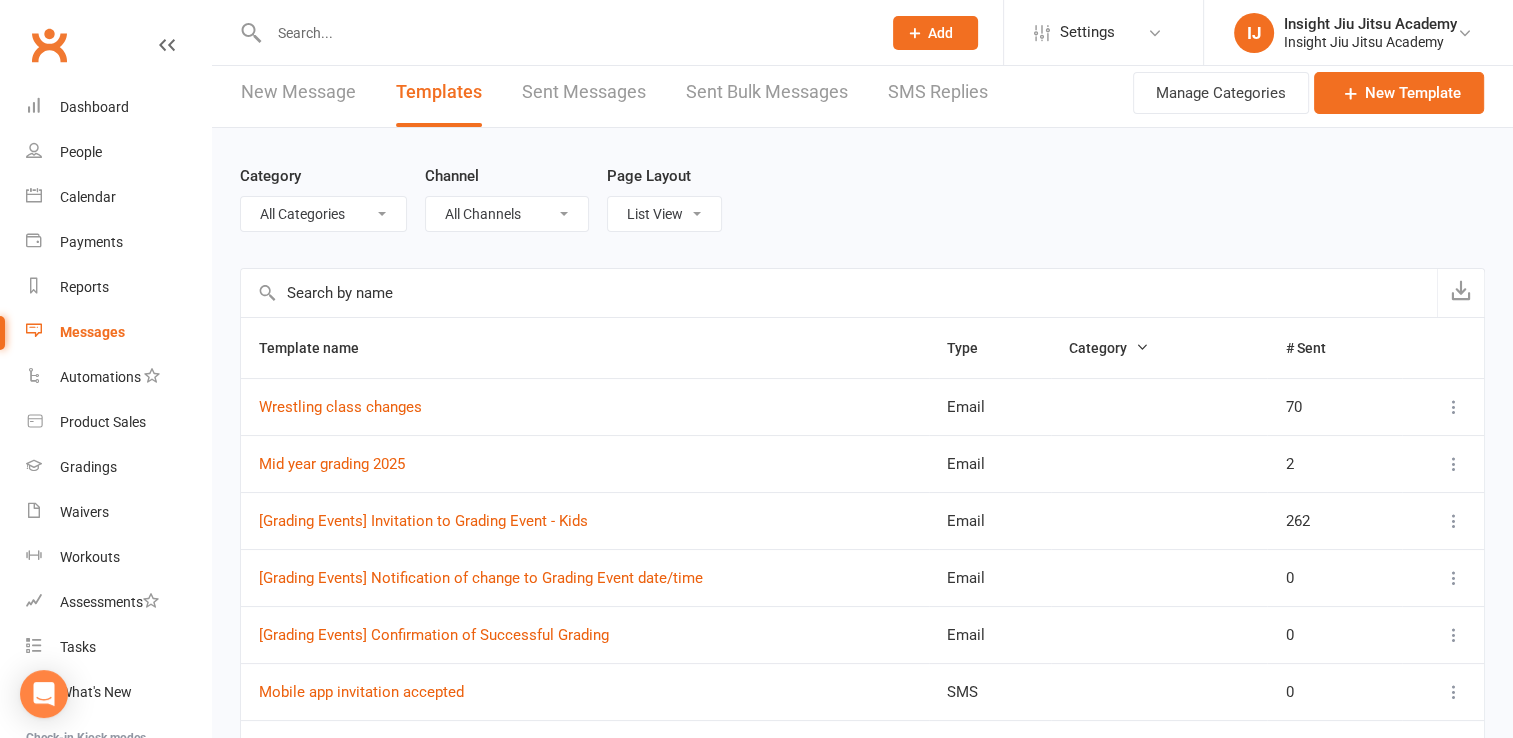 scroll, scrollTop: 0, scrollLeft: 0, axis: both 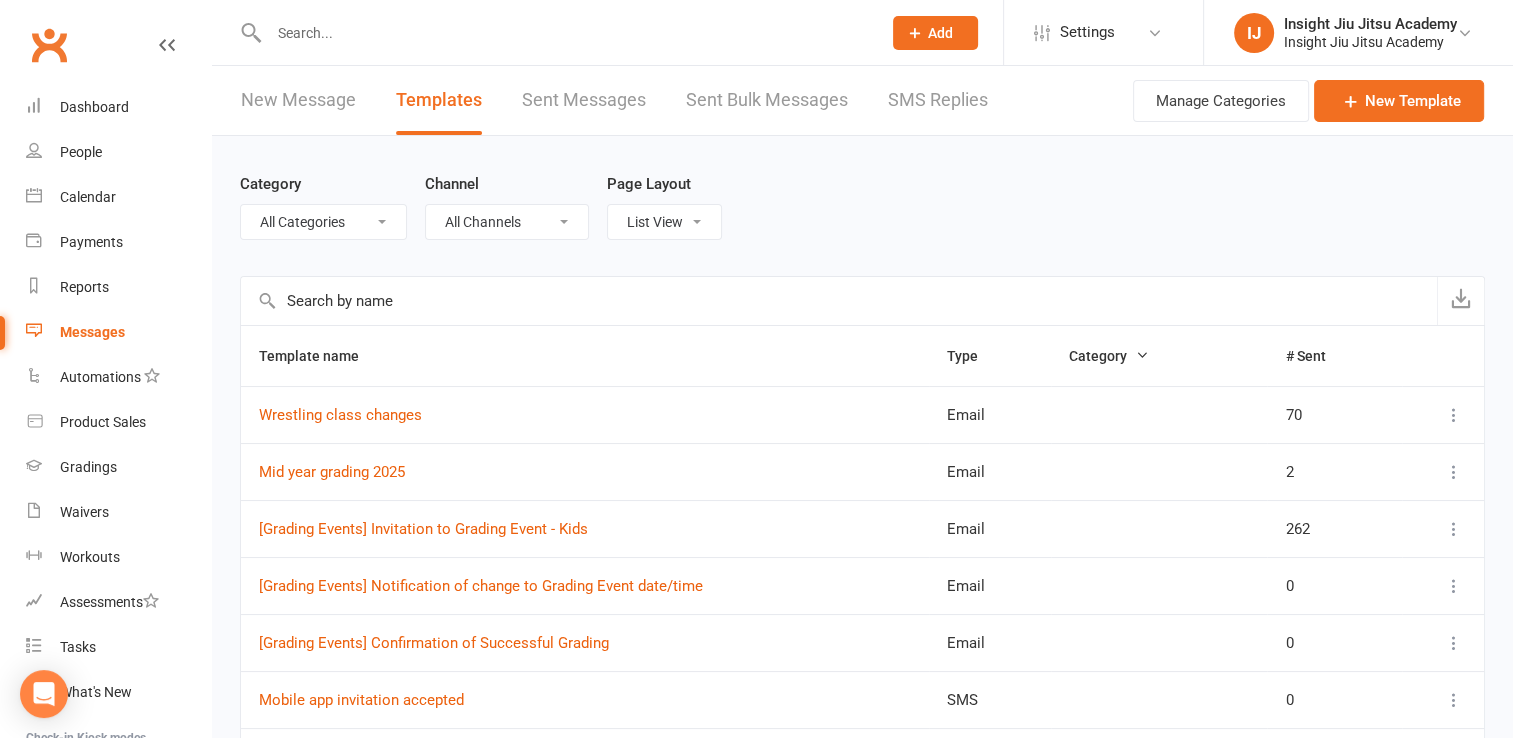 click on "Sent Messages" at bounding box center [584, 100] 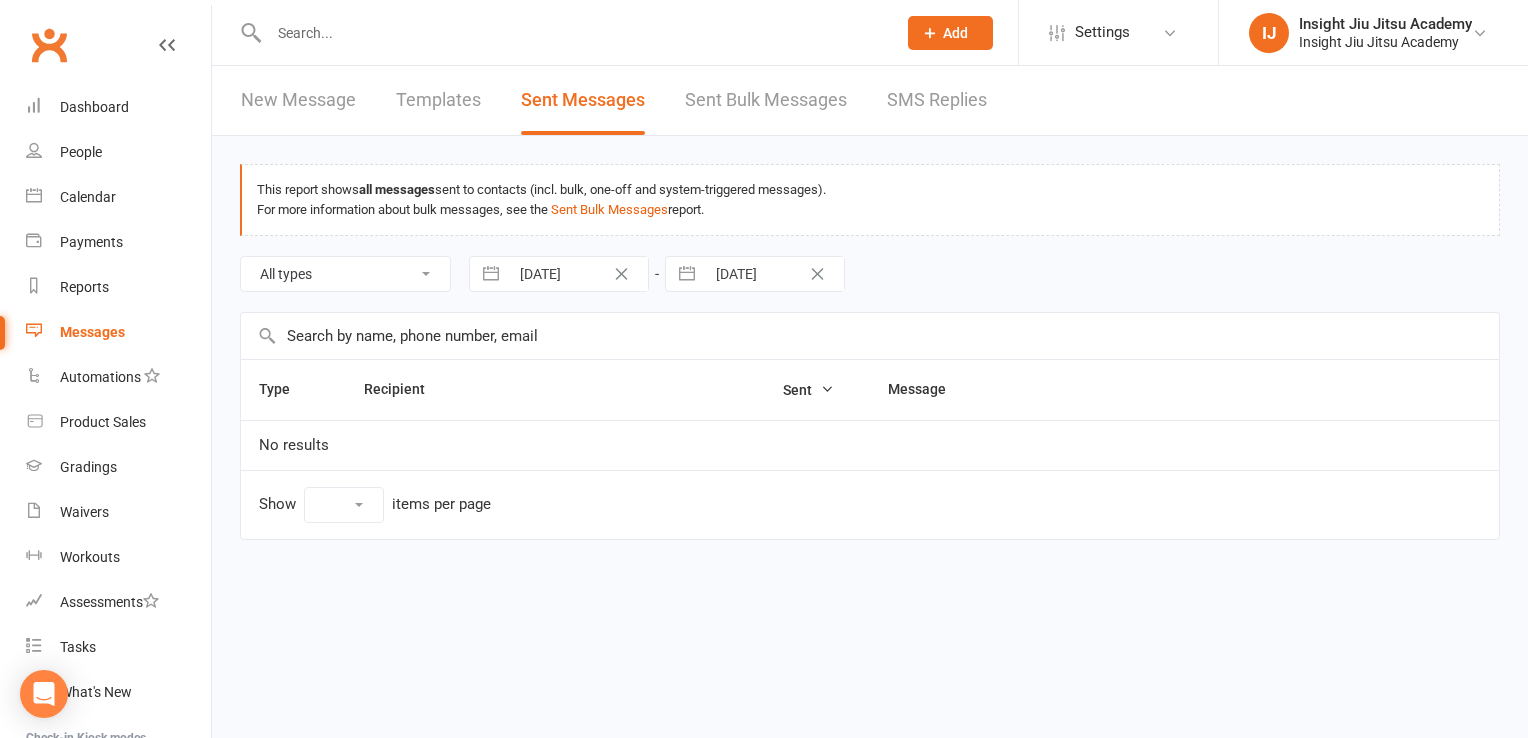 select on "100" 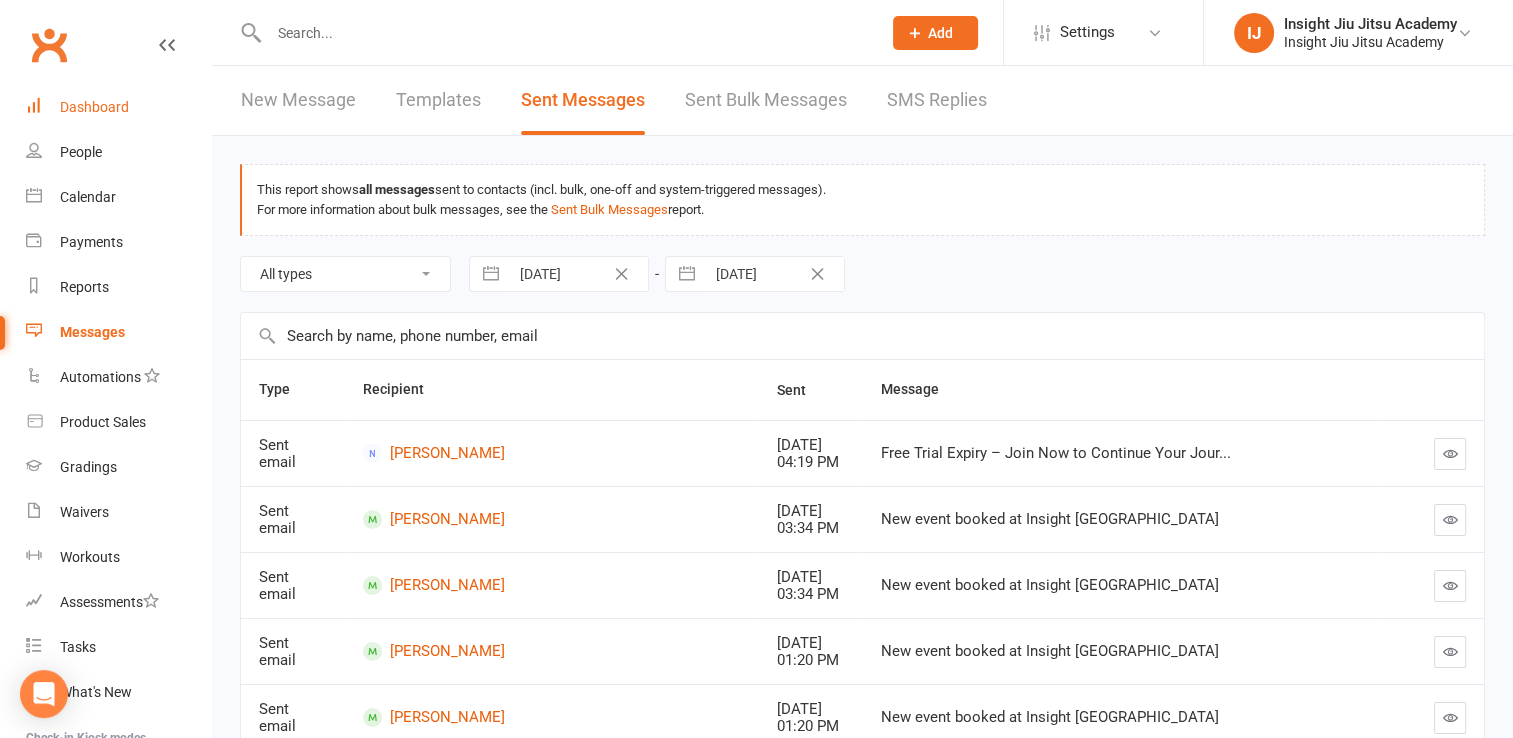 click on "Dashboard" at bounding box center (94, 107) 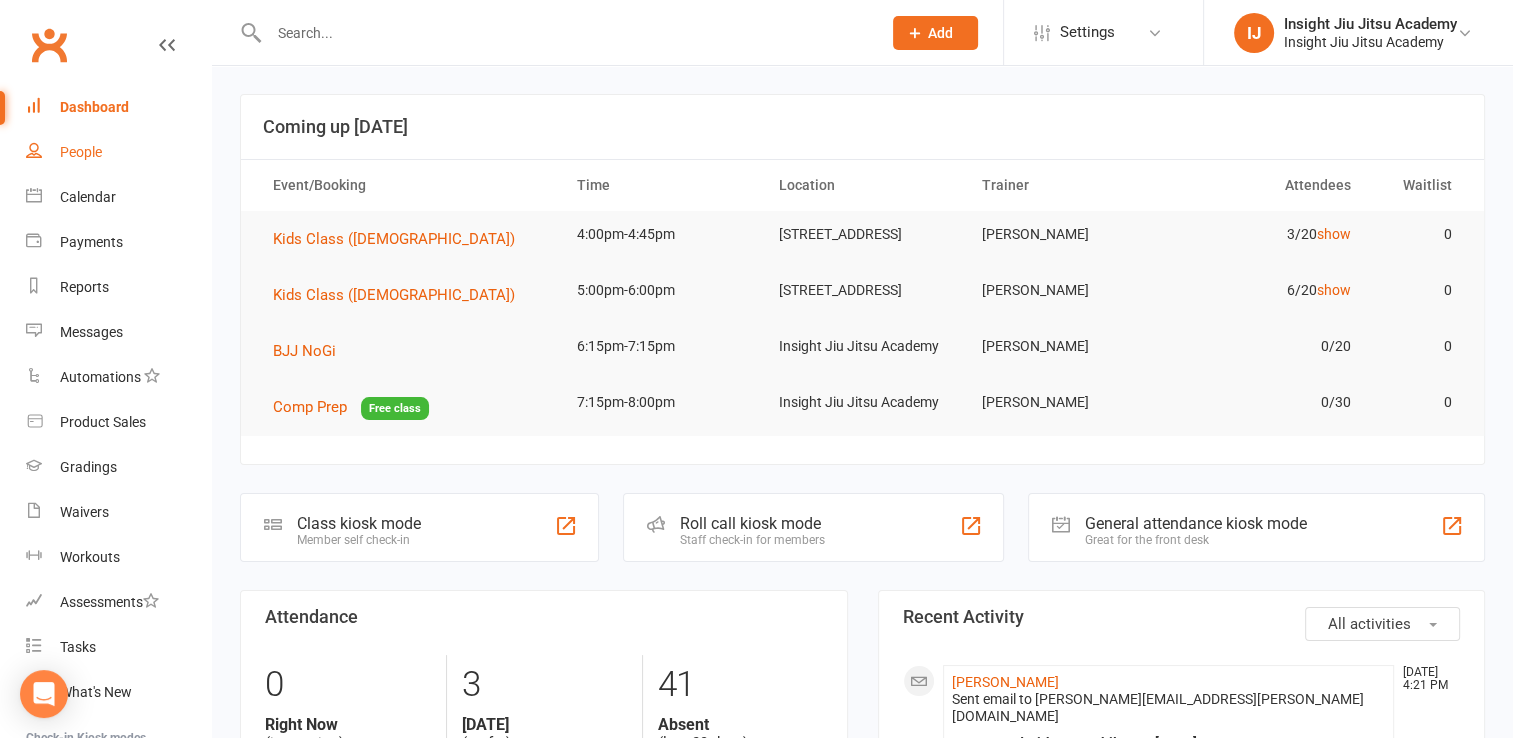 click on "People" at bounding box center (118, 152) 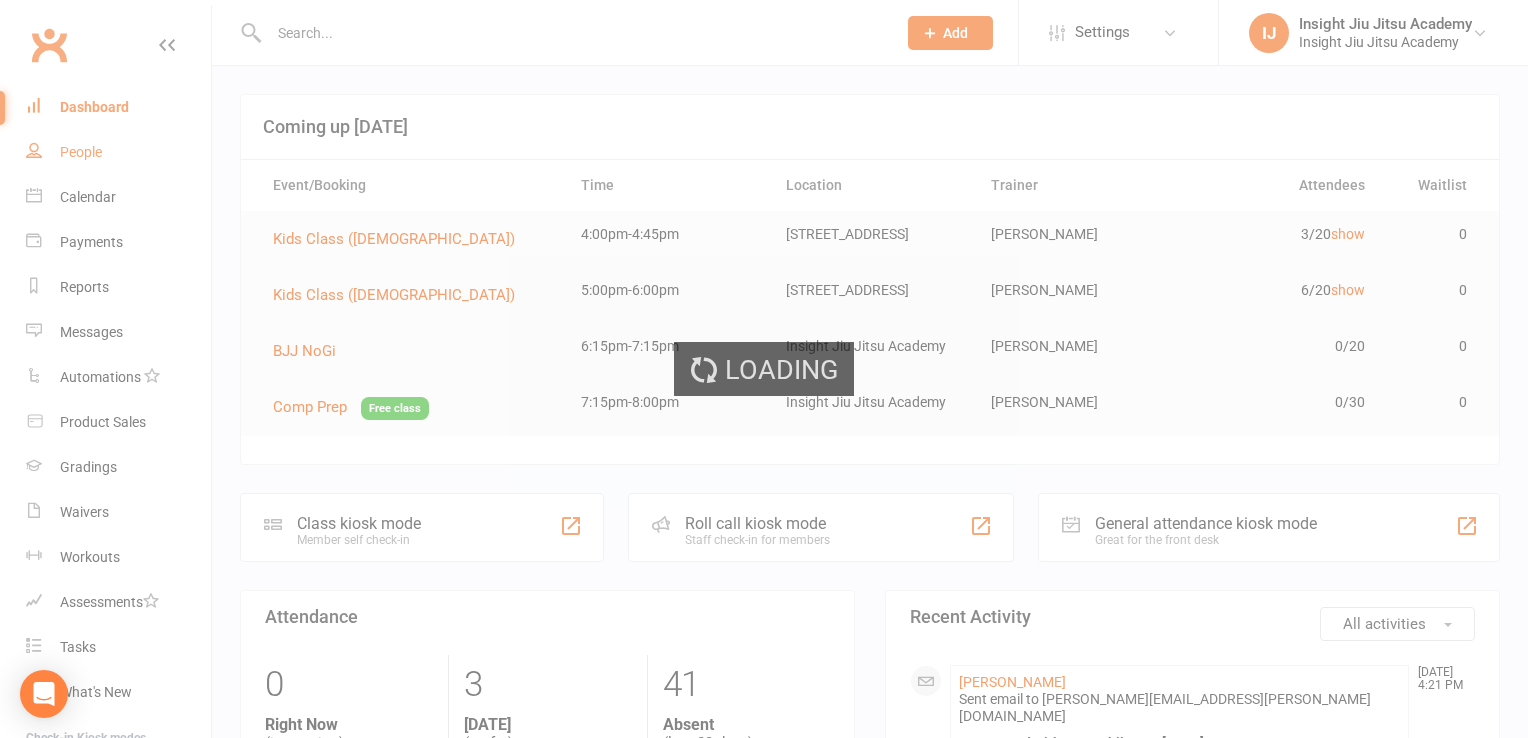 select on "100" 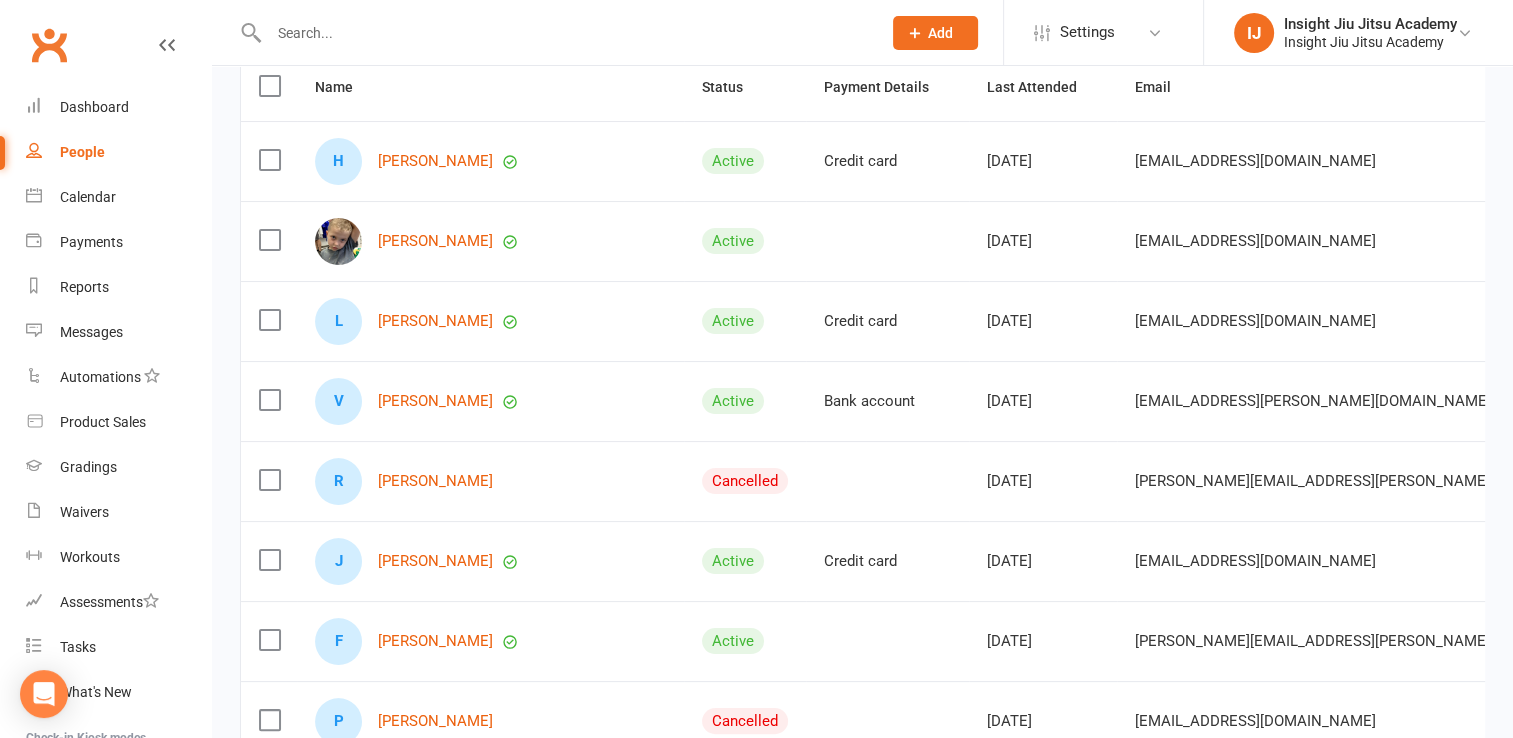 scroll, scrollTop: 239, scrollLeft: 0, axis: vertical 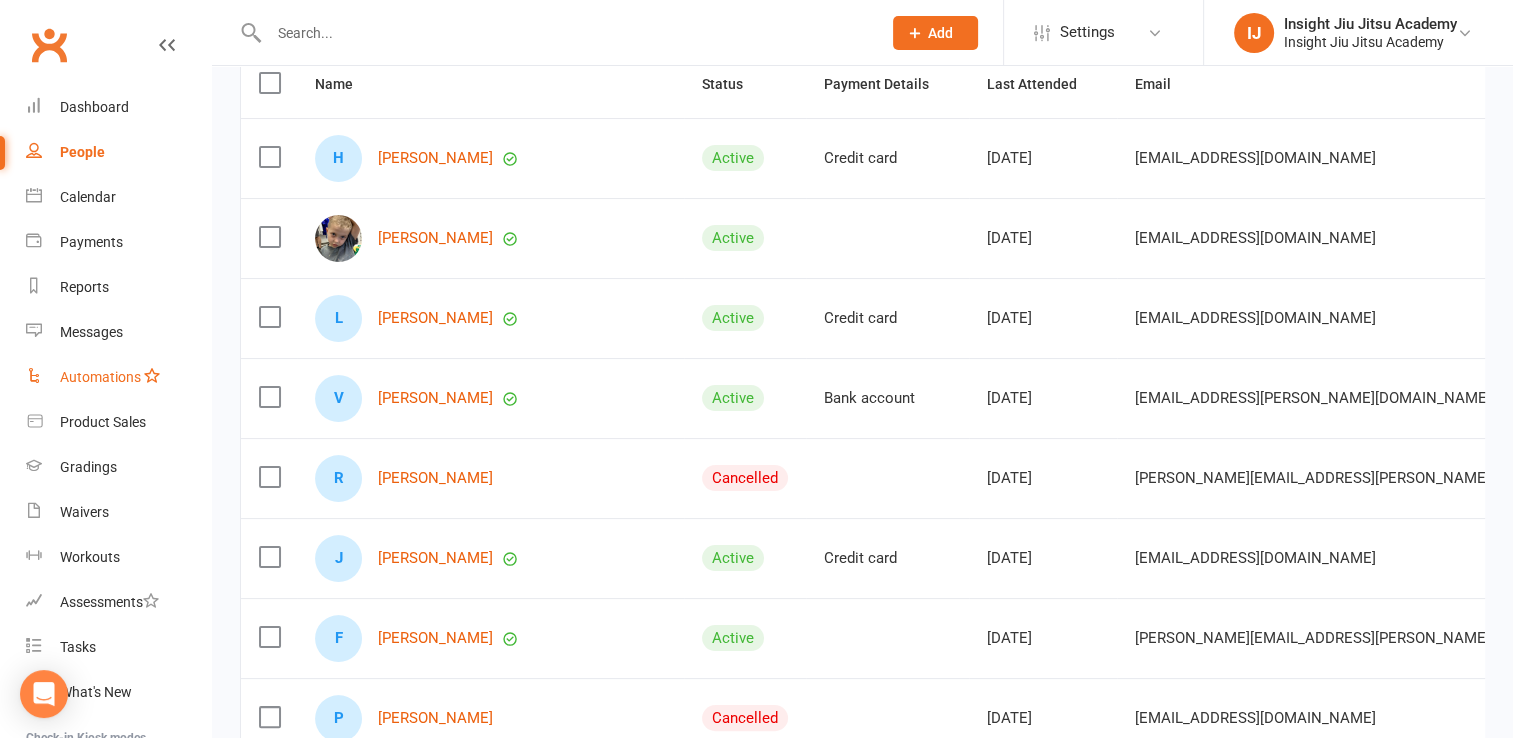 click on "Automations" at bounding box center (100, 377) 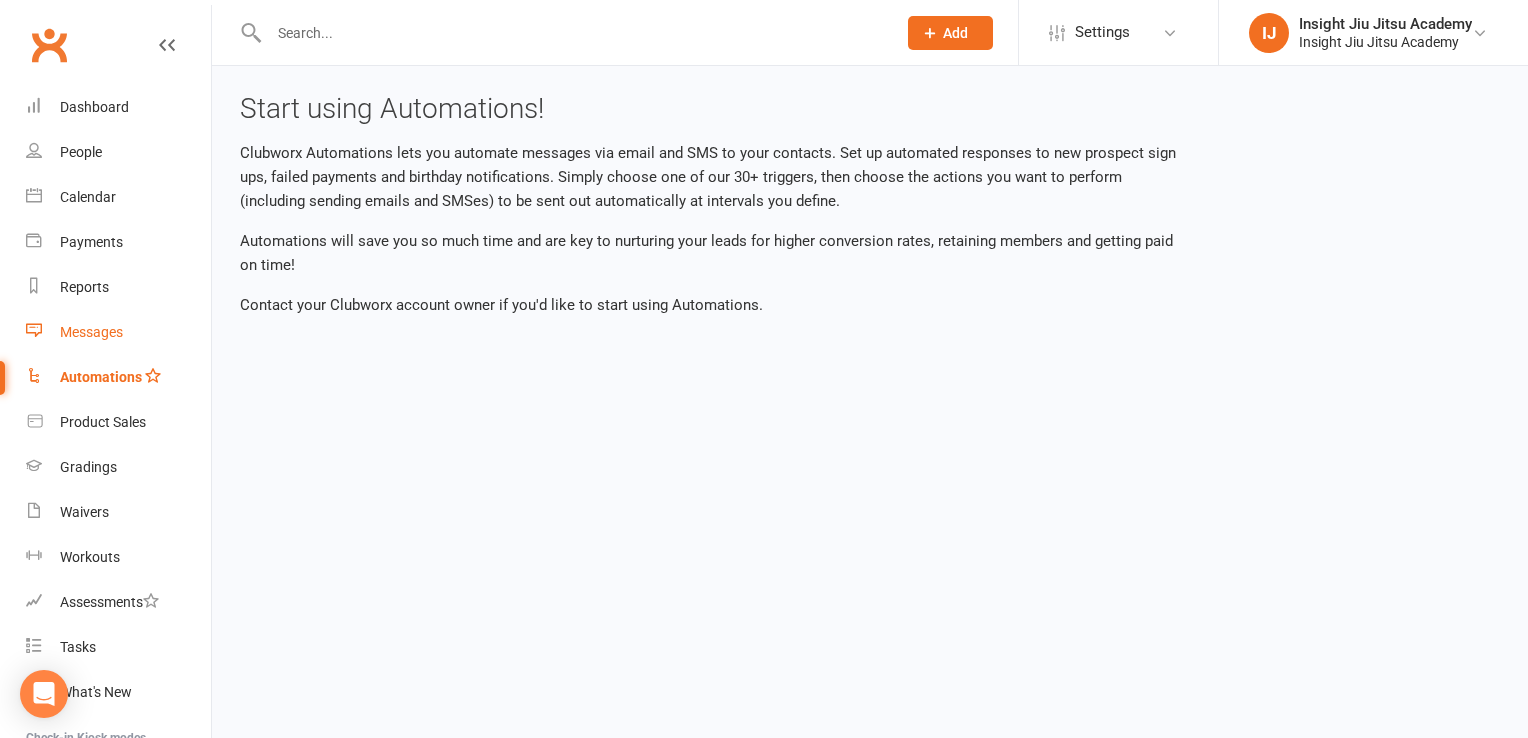 click on "Messages" at bounding box center (91, 332) 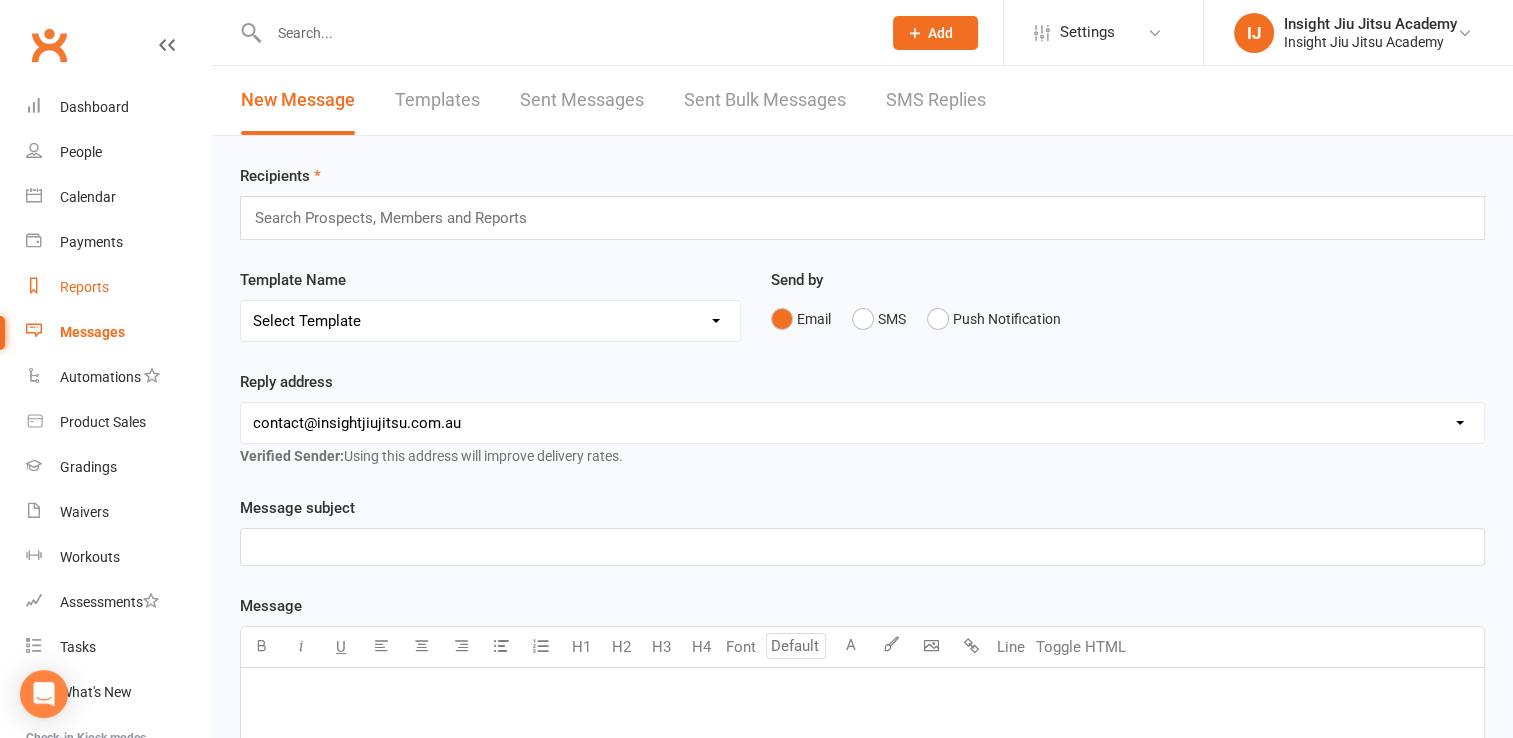 click on "Reports" at bounding box center (84, 287) 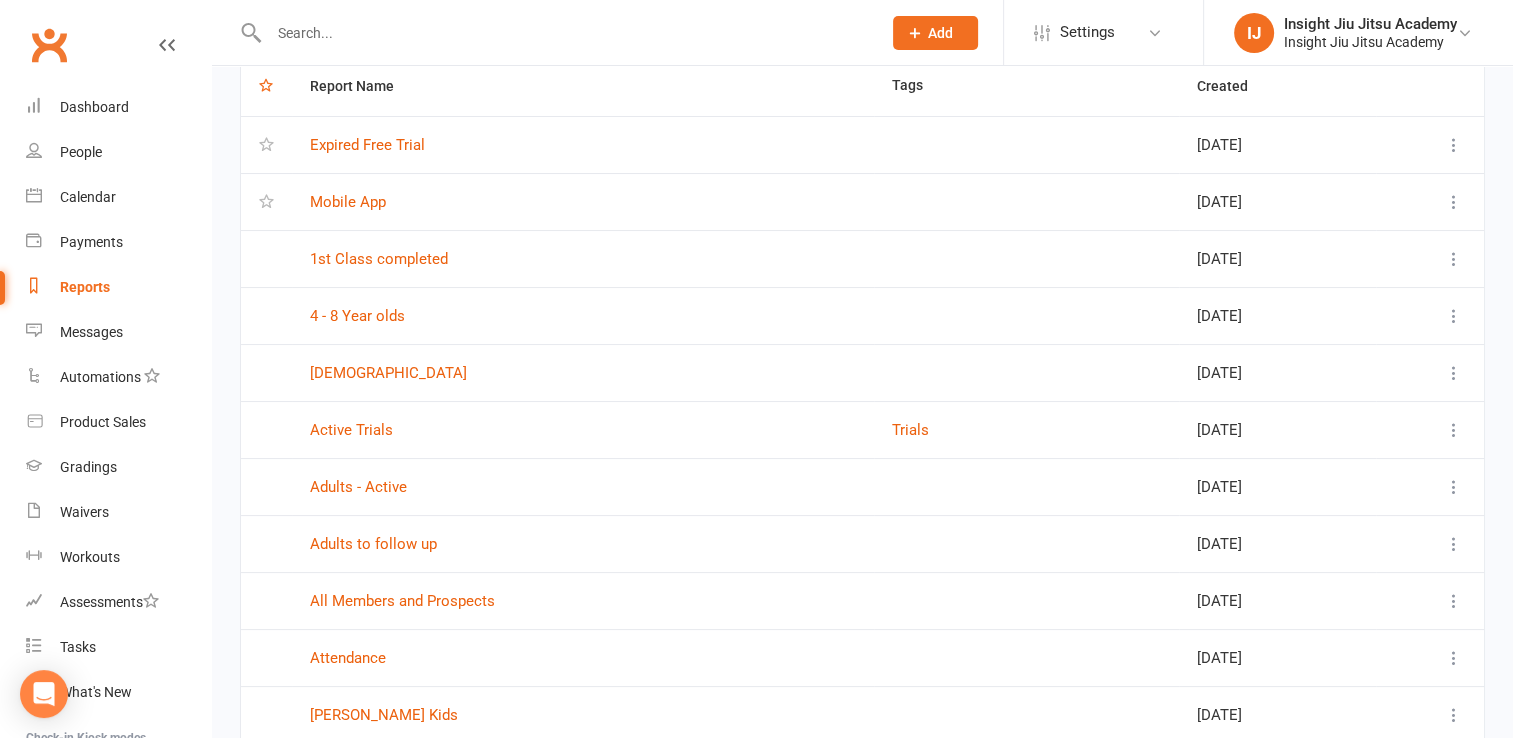 scroll, scrollTop: 178, scrollLeft: 0, axis: vertical 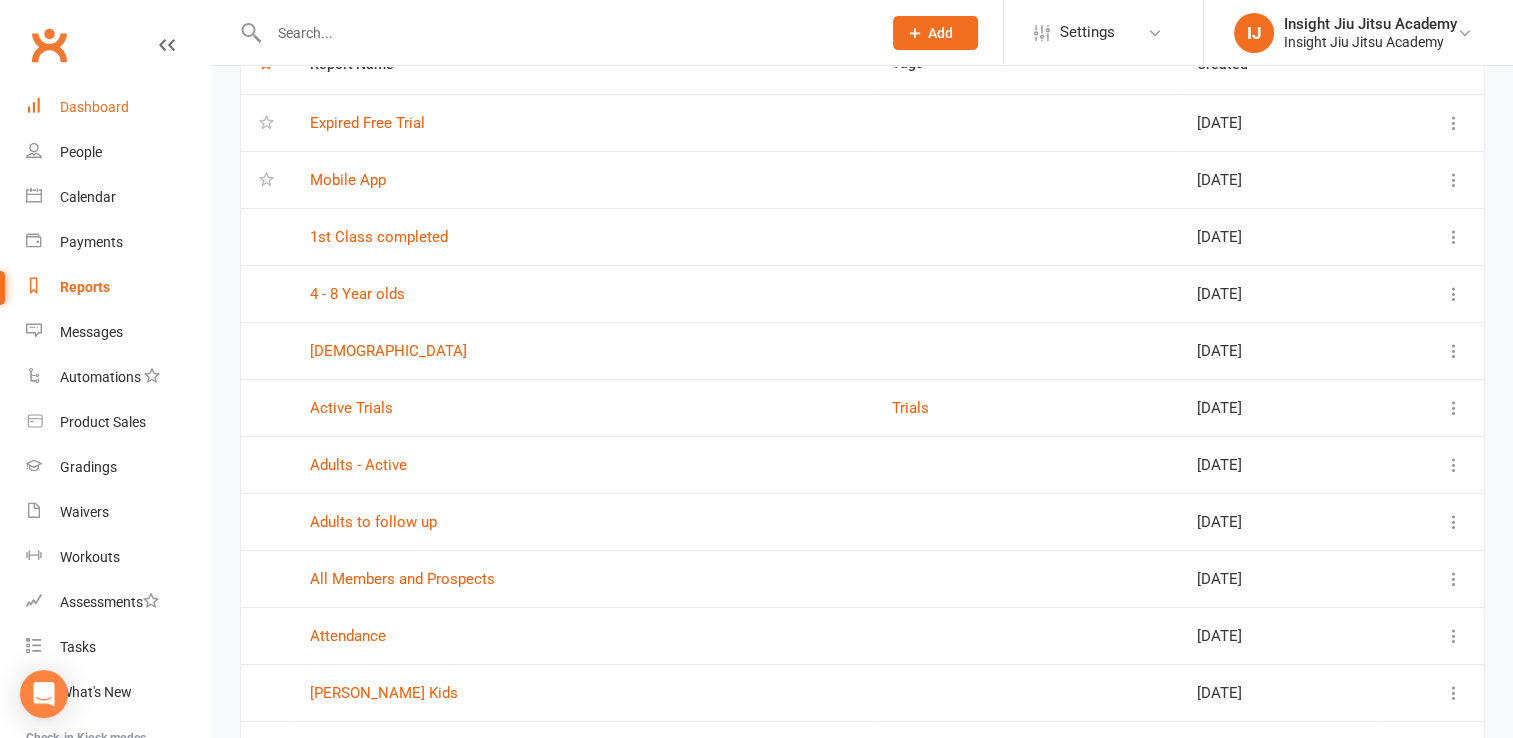 click on "Dashboard" at bounding box center [94, 107] 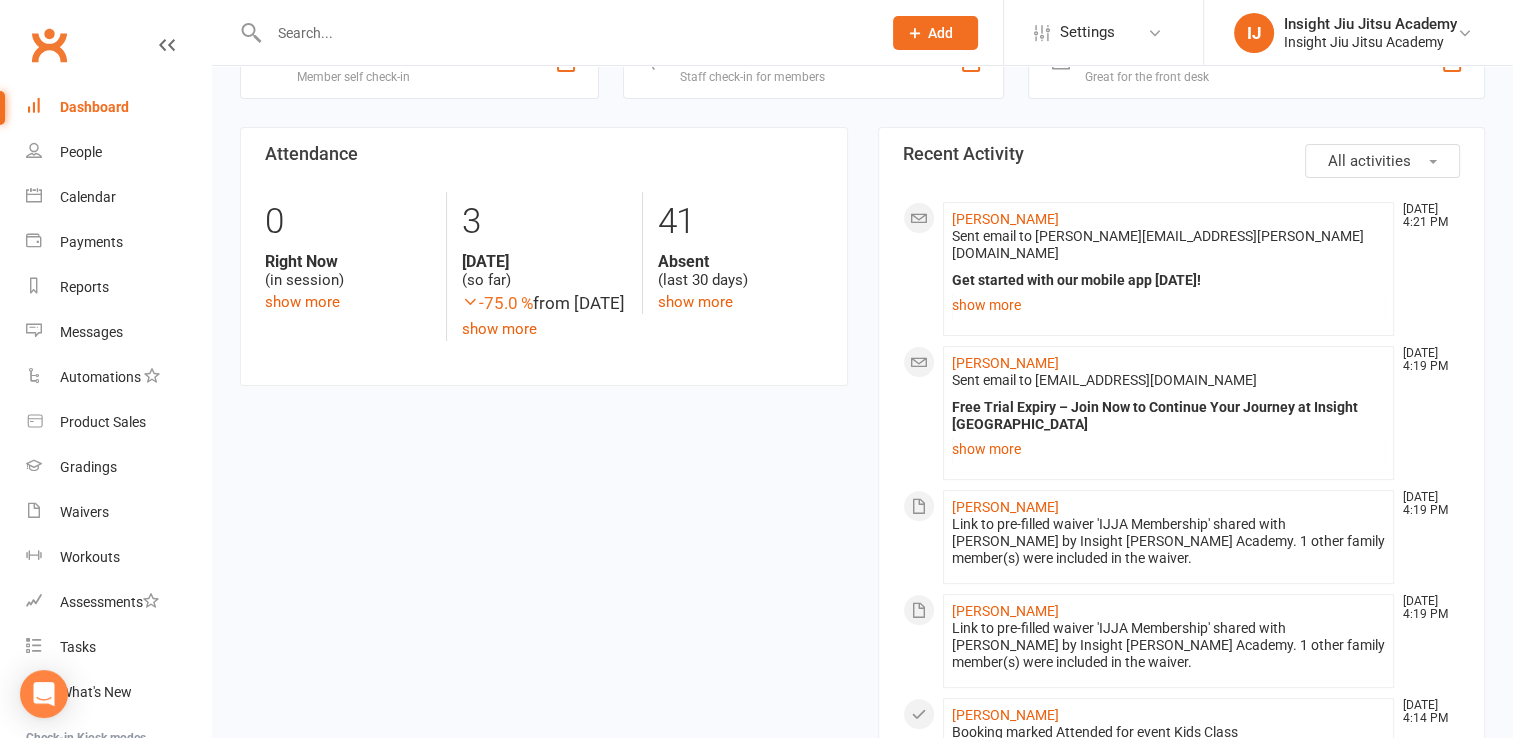 scroll, scrollTop: 464, scrollLeft: 0, axis: vertical 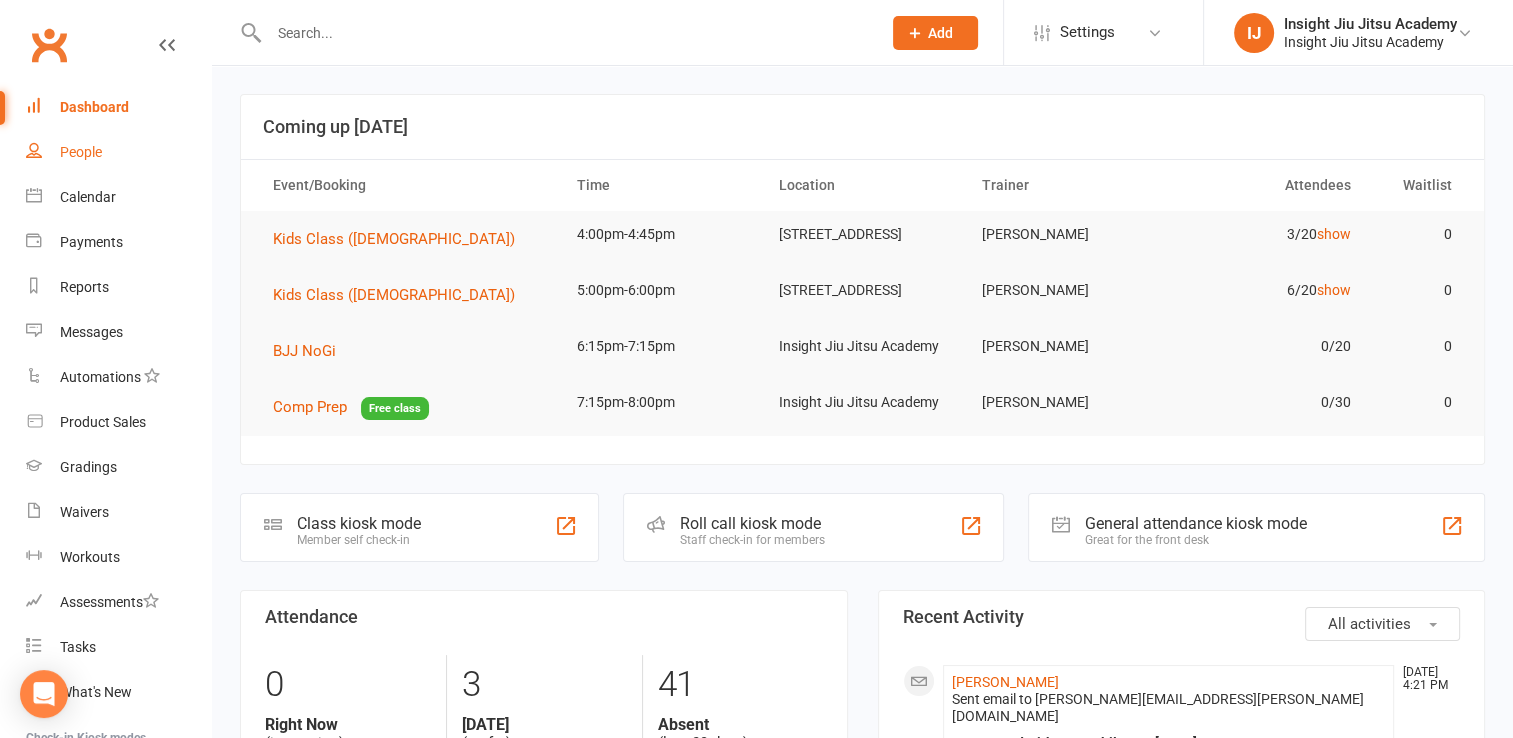 click on "People" at bounding box center [81, 152] 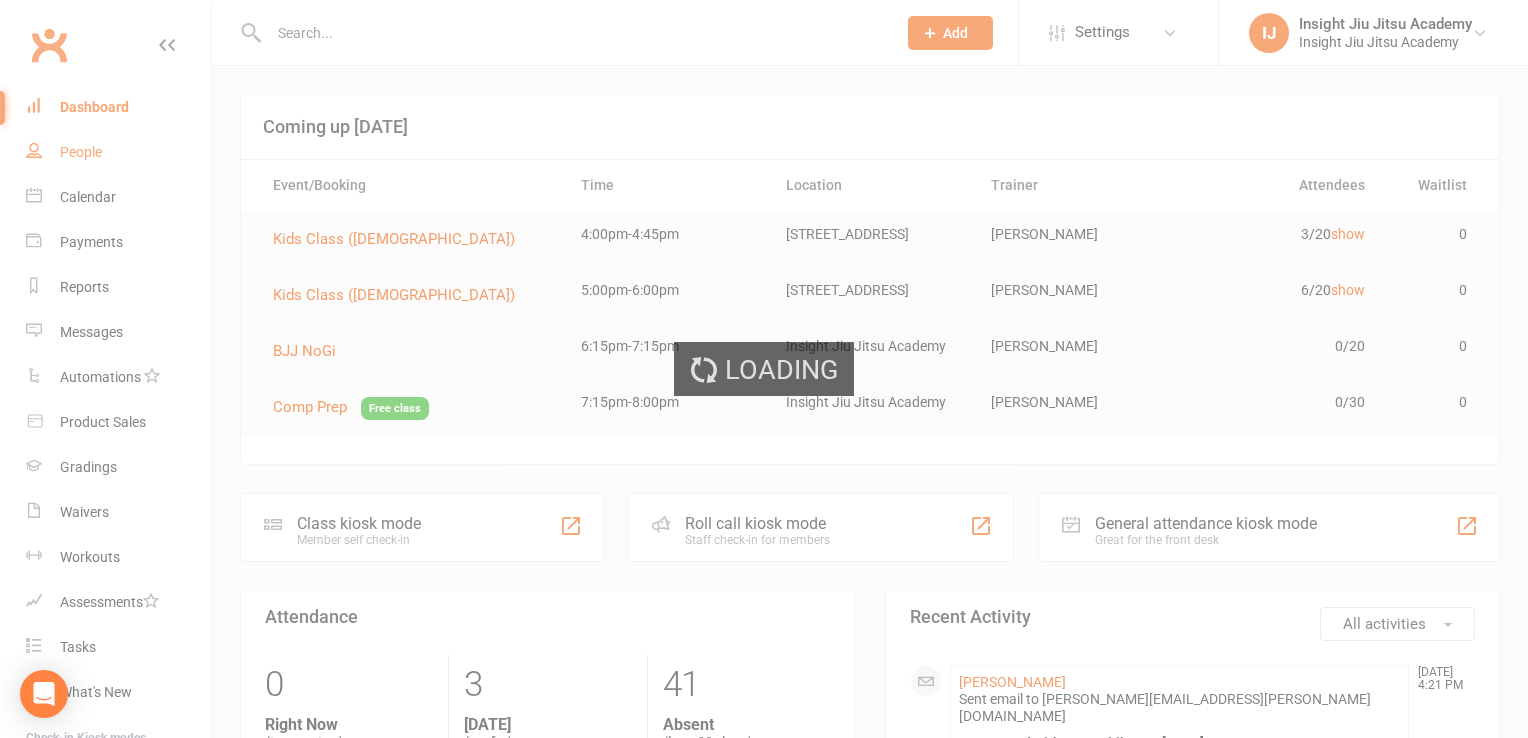 select on "100" 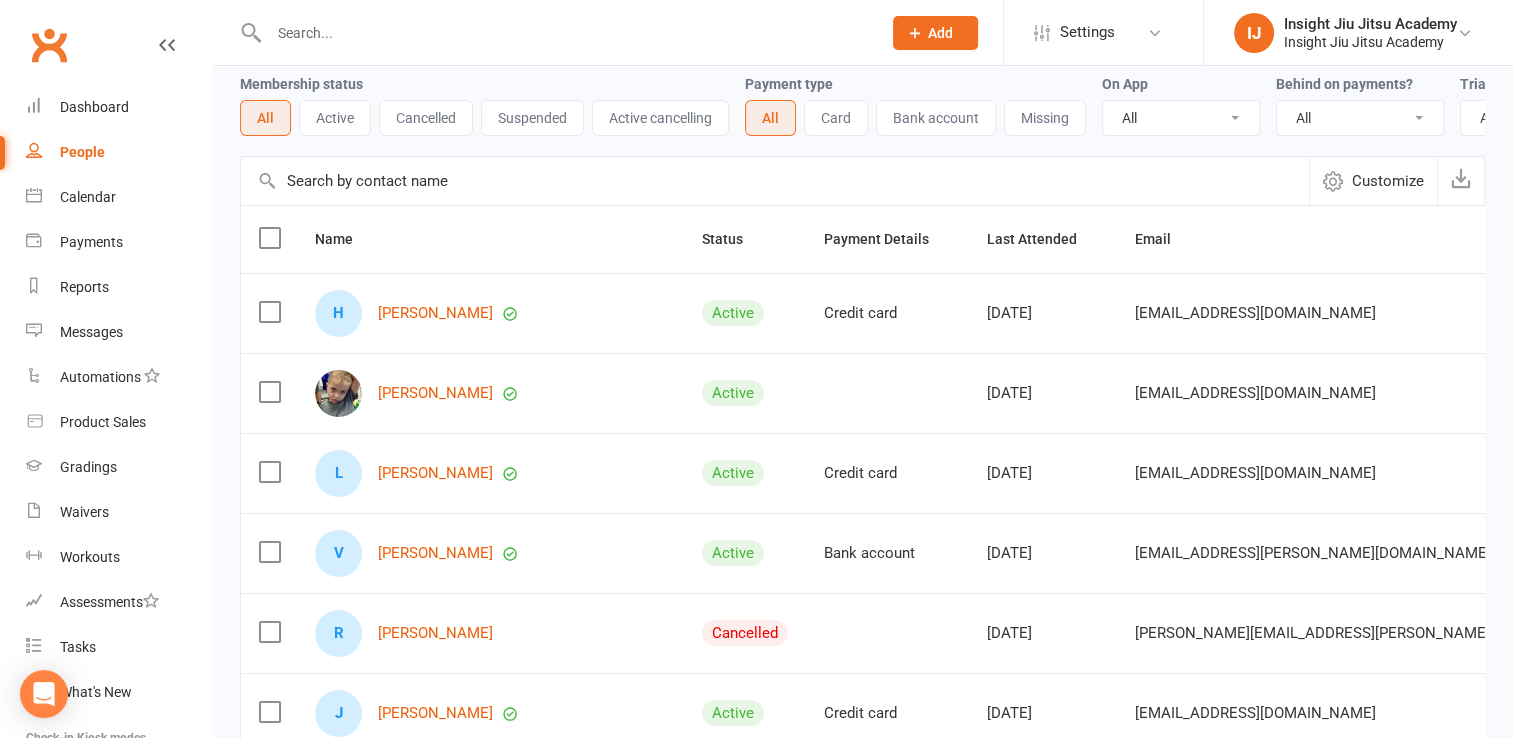 scroll, scrollTop: 86, scrollLeft: 0, axis: vertical 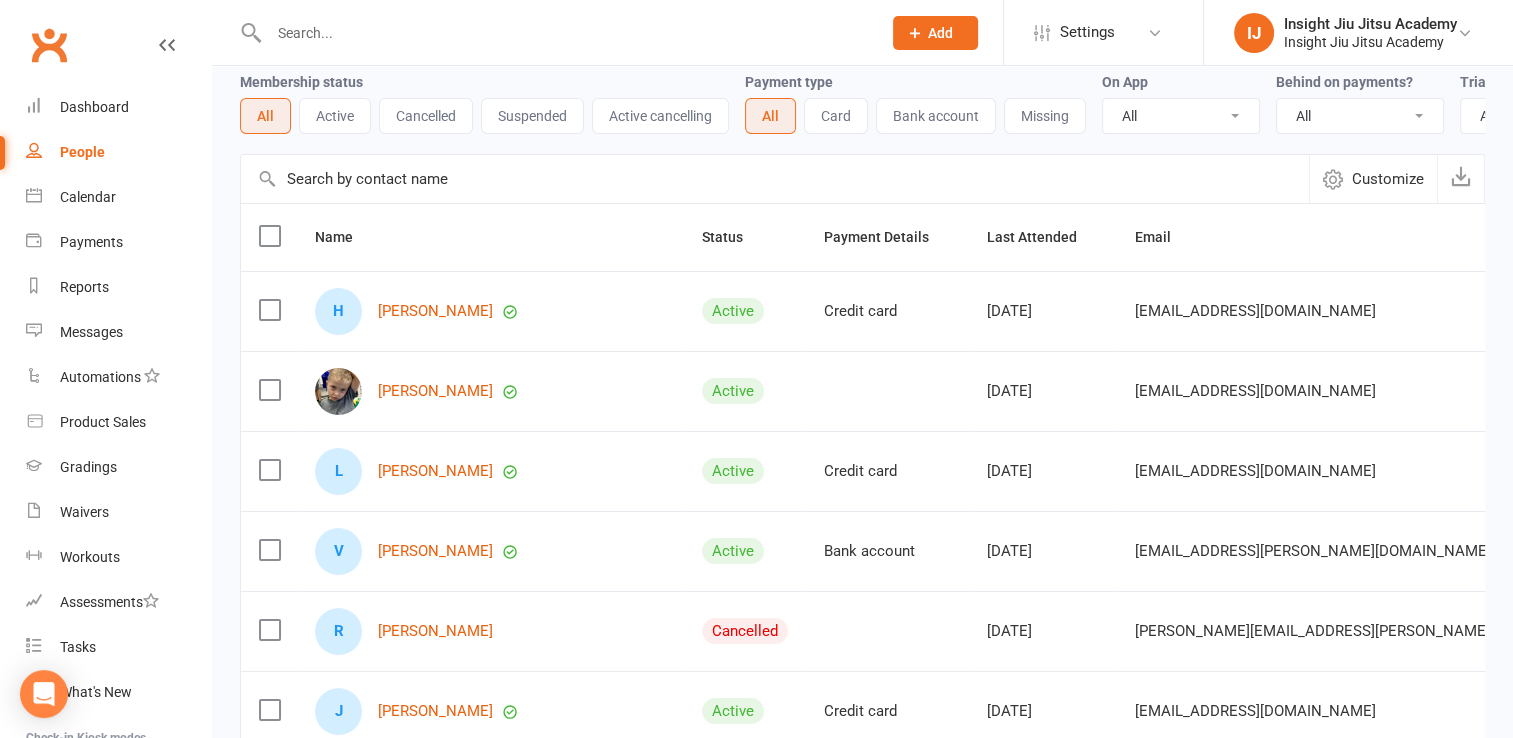click on "Cancelled" at bounding box center (426, 116) 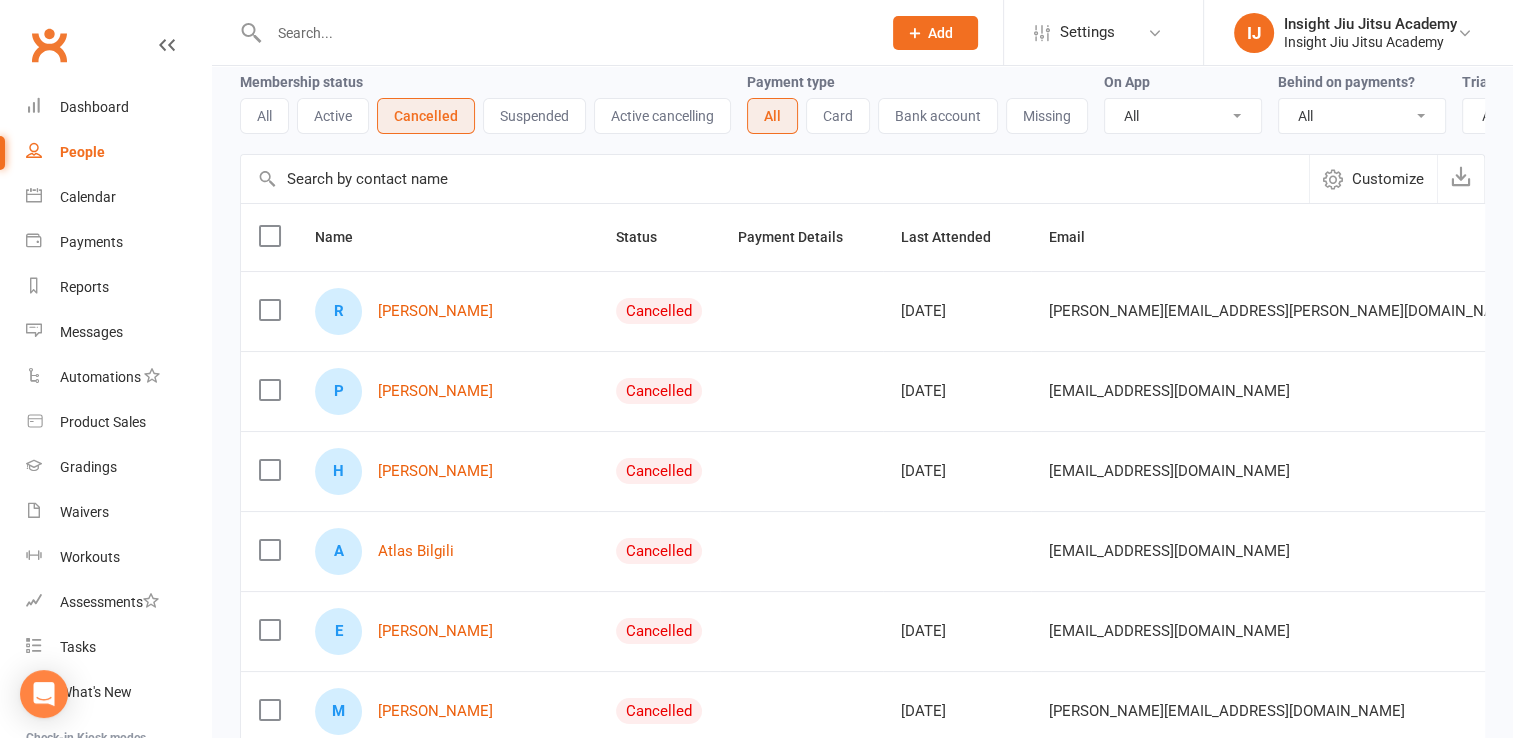type 